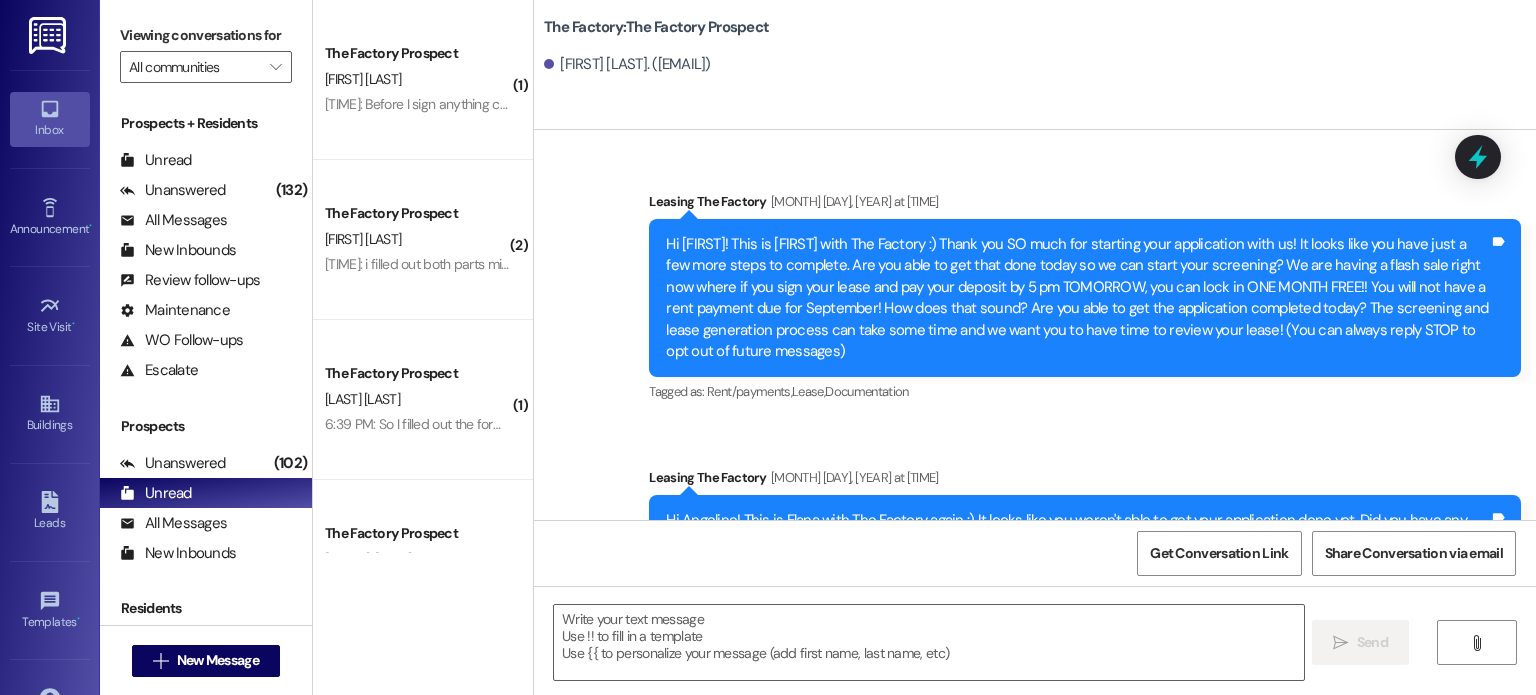 scroll, scrollTop: 0, scrollLeft: 0, axis: both 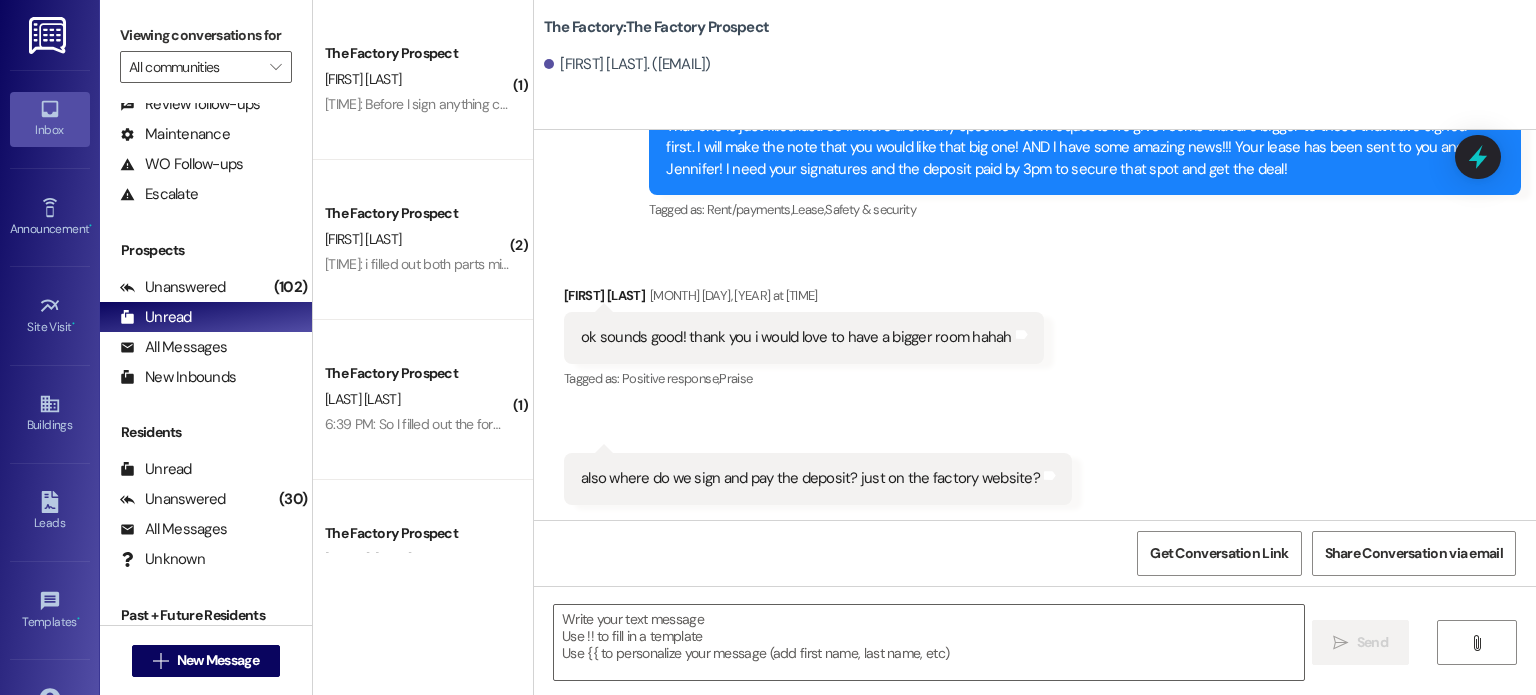 click on "The Factory Prospect" at bounding box center (417, 213) 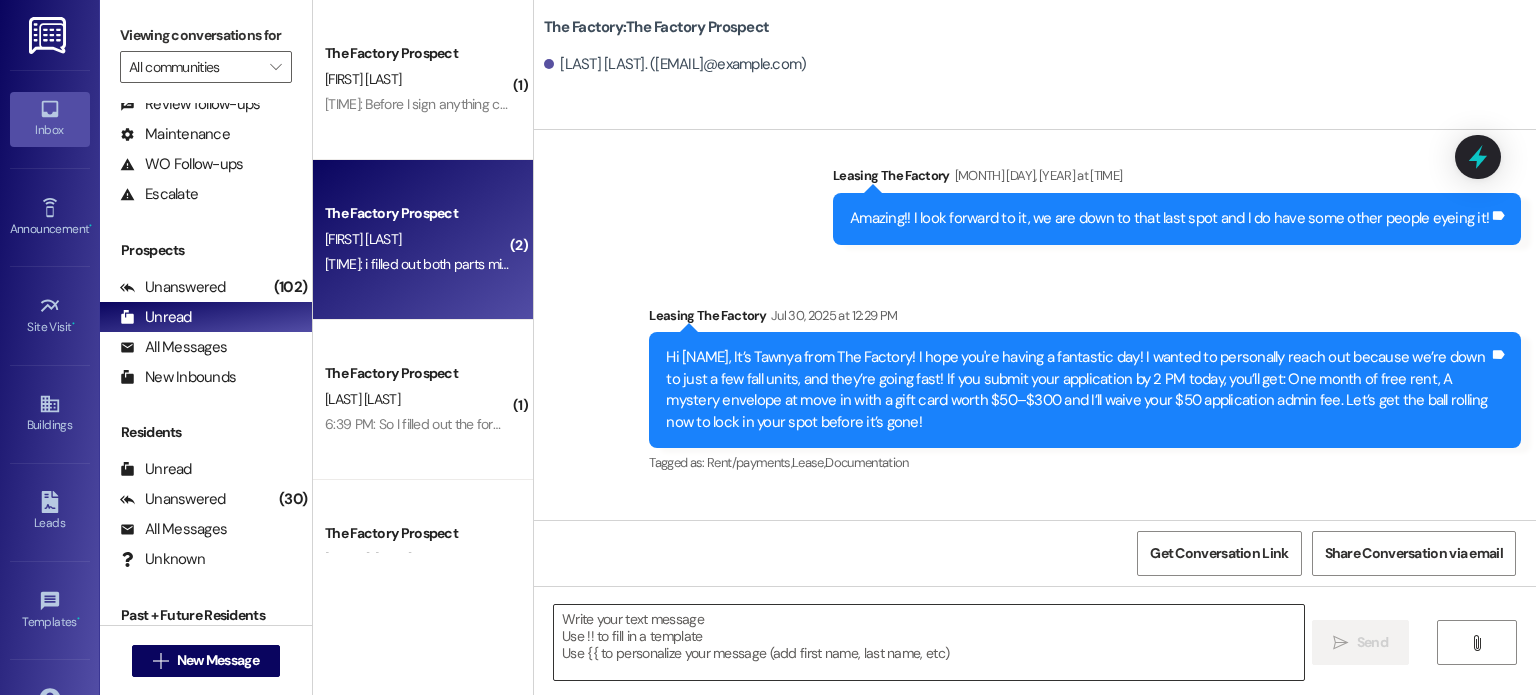 click at bounding box center [928, 642] 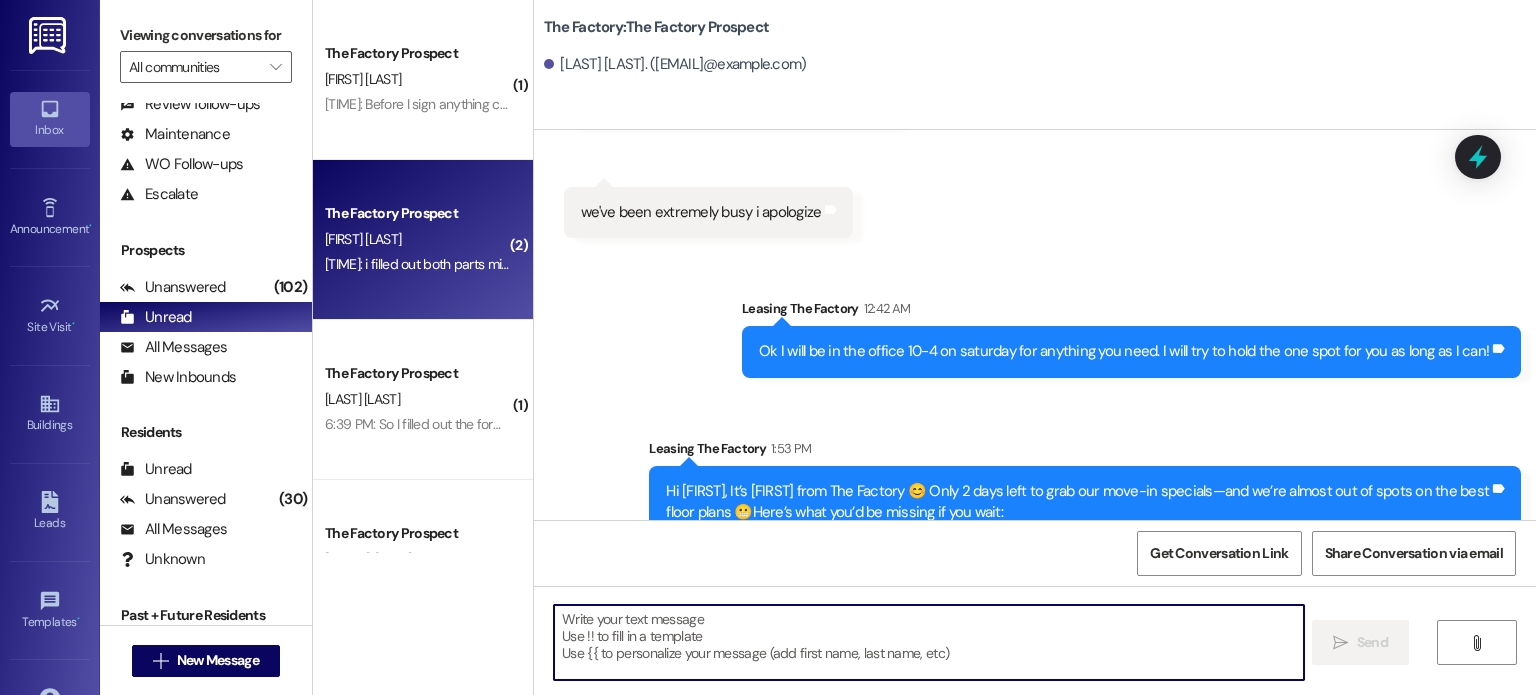 scroll, scrollTop: 3953, scrollLeft: 0, axis: vertical 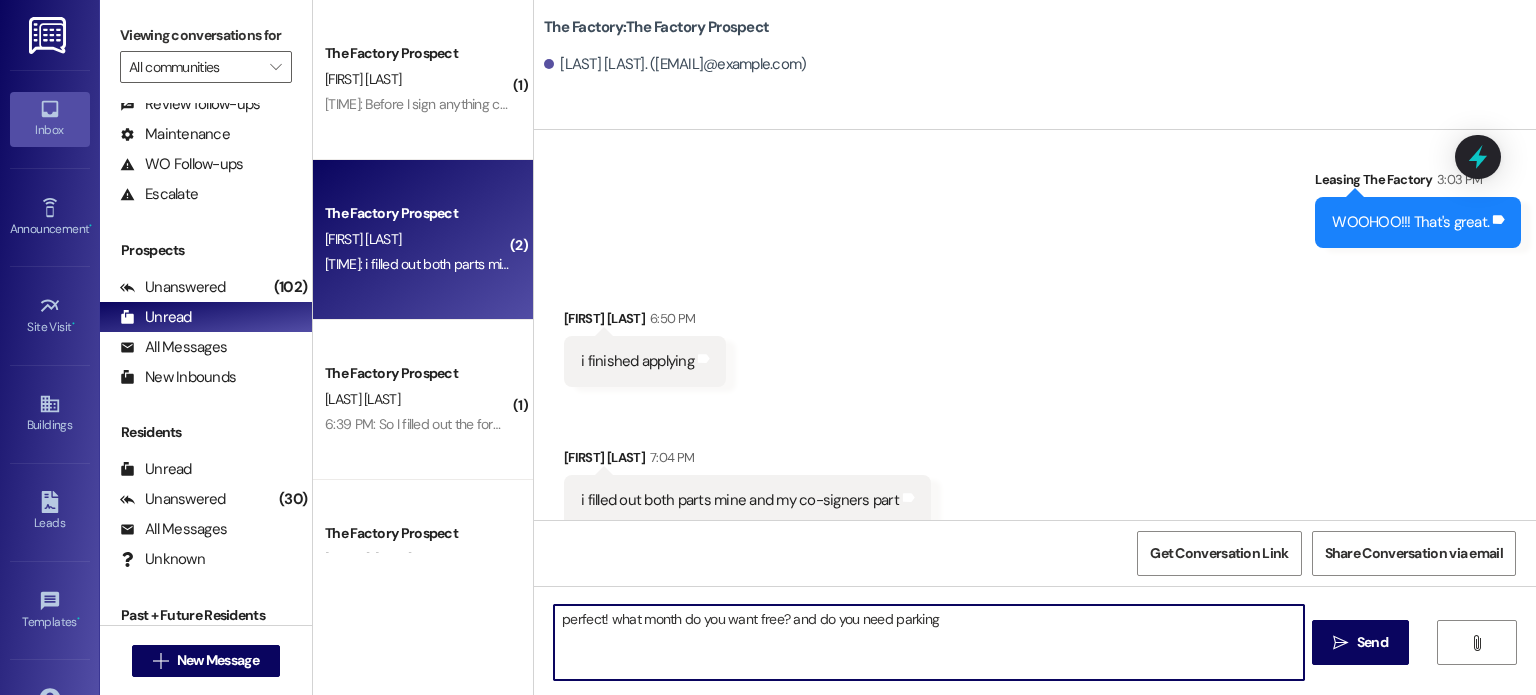 type on "perfect! what month do you want free? and do you need parking?" 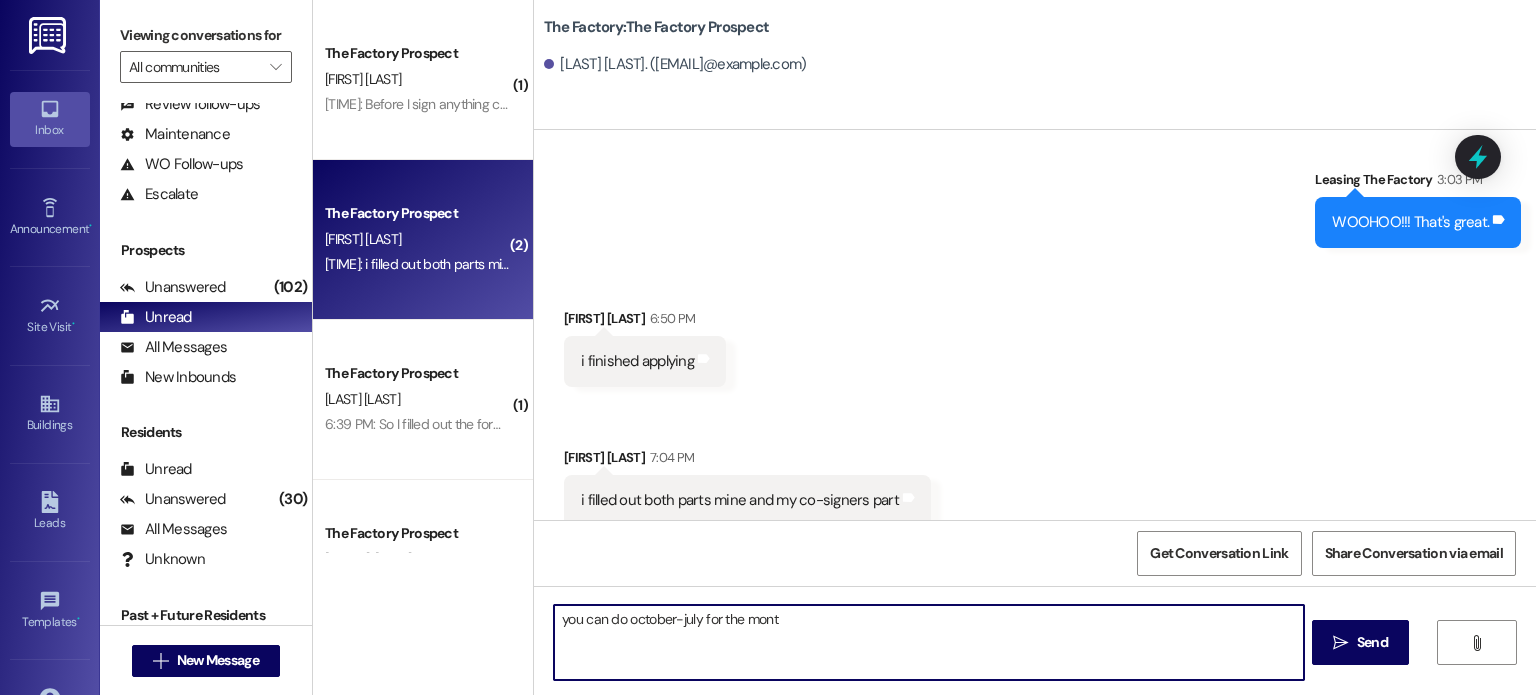 type on "you can do october-july for the month" 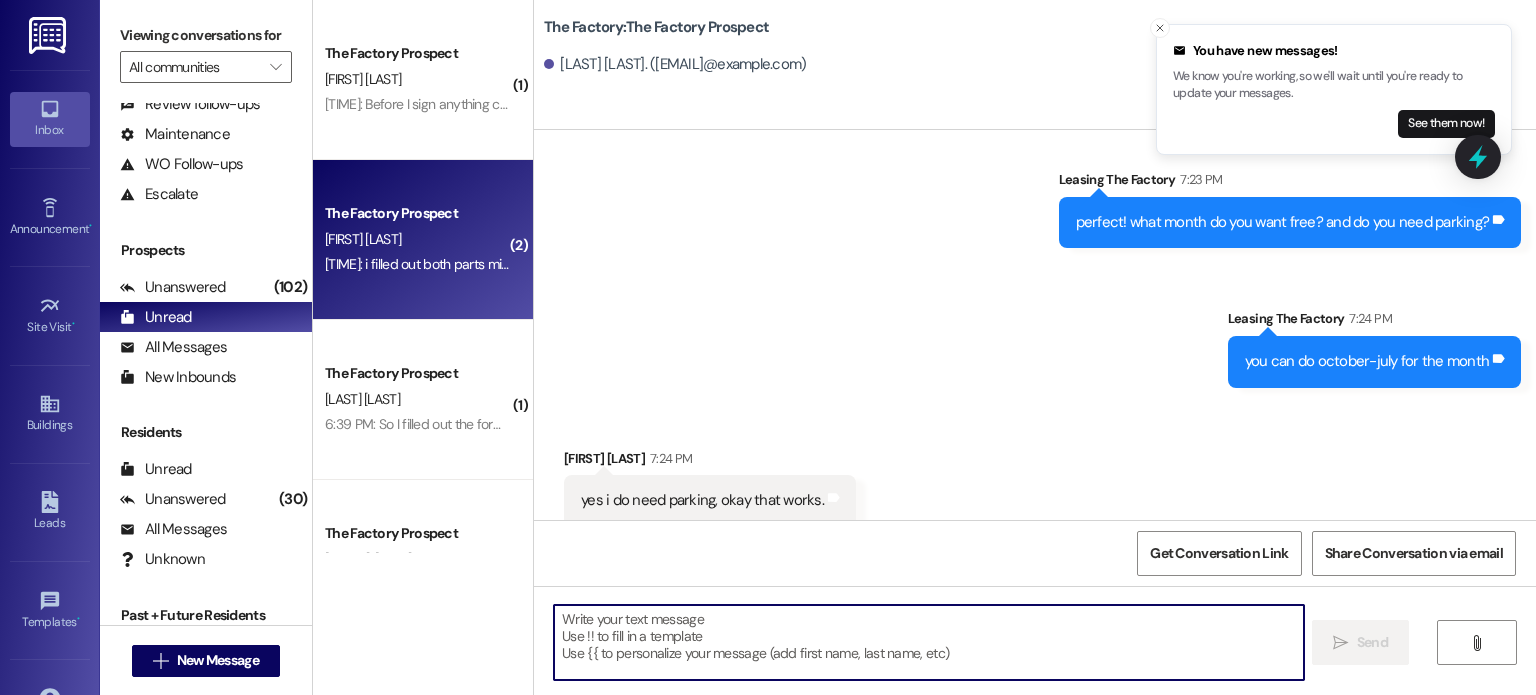 scroll, scrollTop: 4372, scrollLeft: 0, axis: vertical 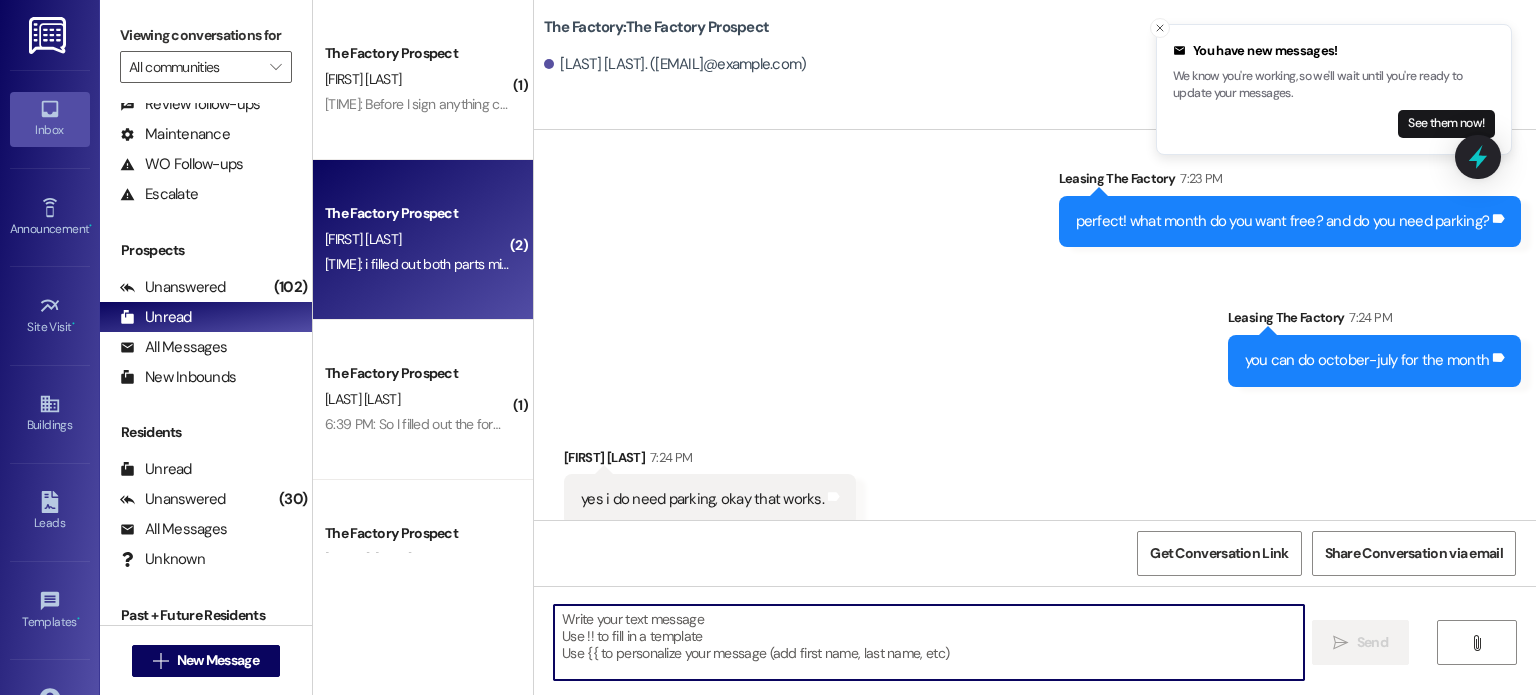 click at bounding box center (928, 642) 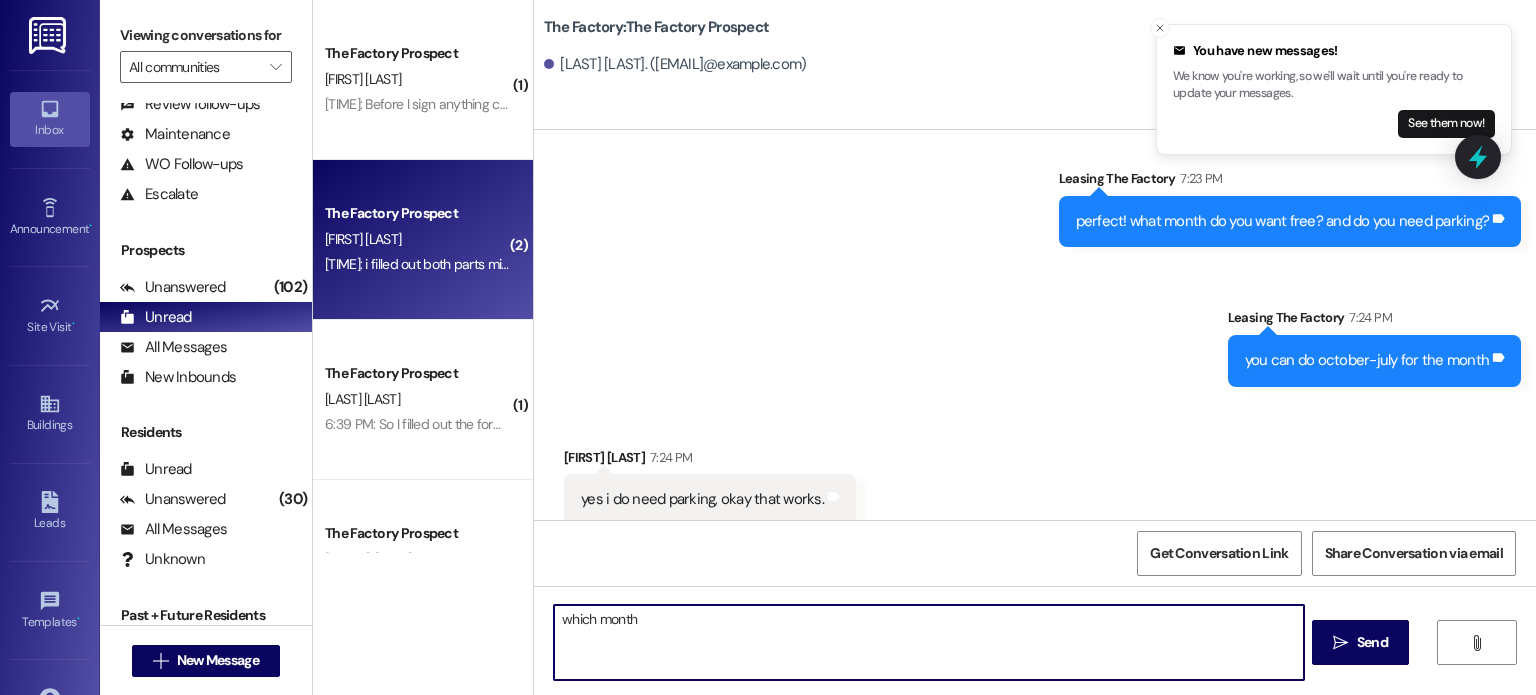 type on "which month?" 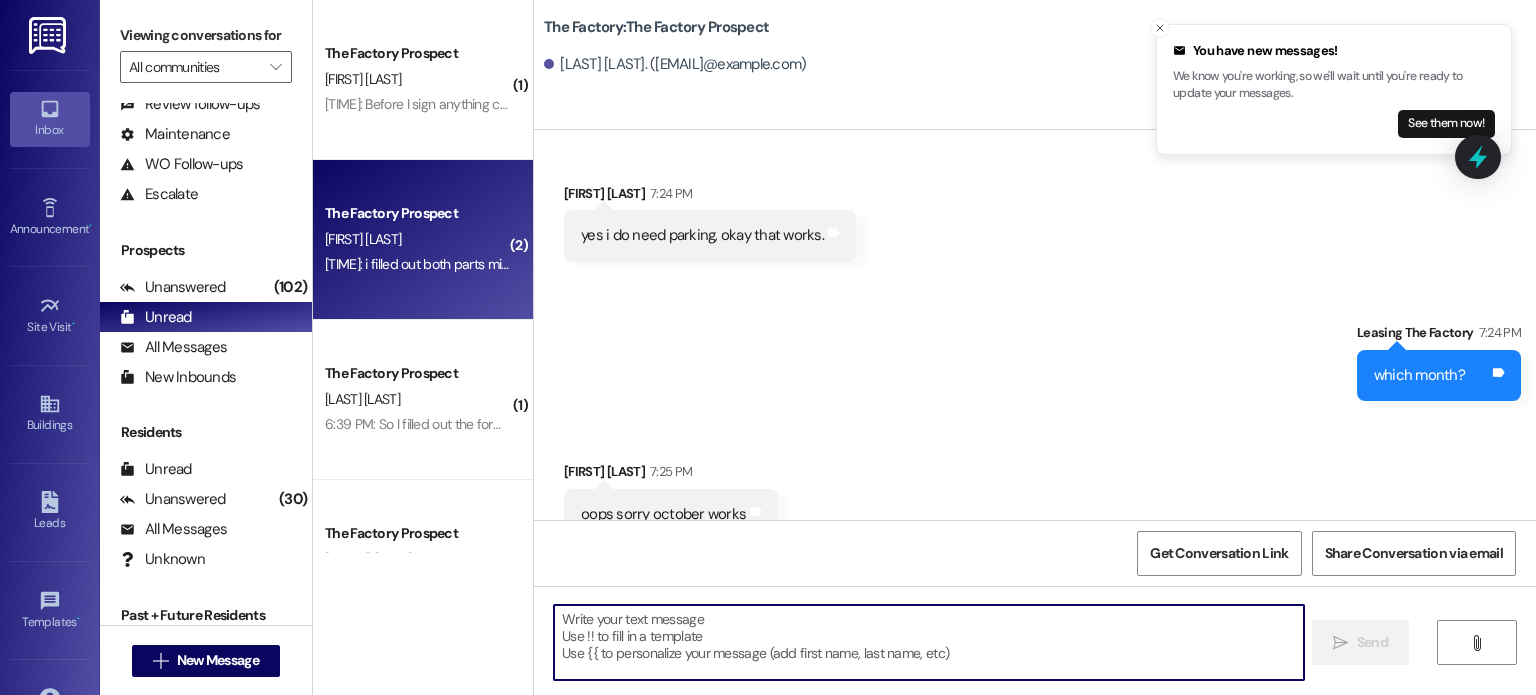 scroll, scrollTop: 4650, scrollLeft: 0, axis: vertical 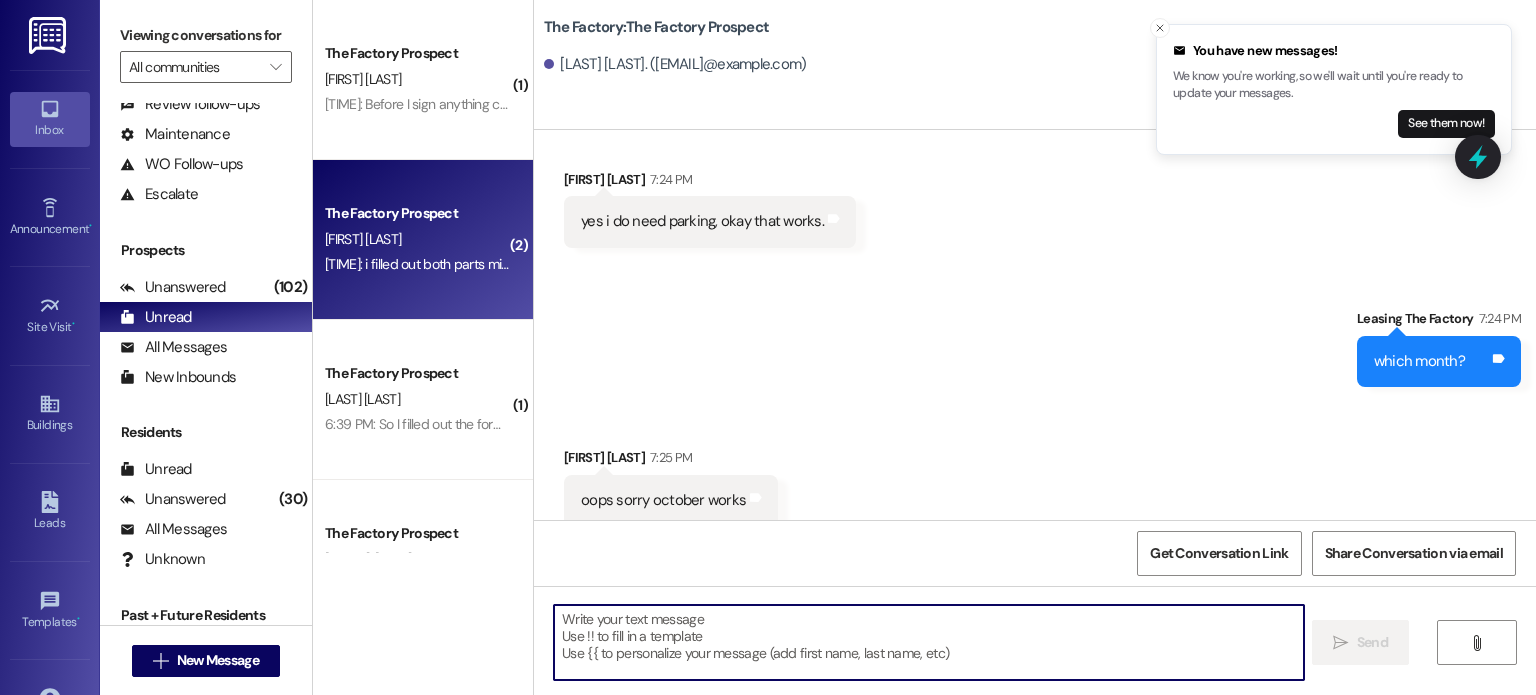click at bounding box center (928, 642) 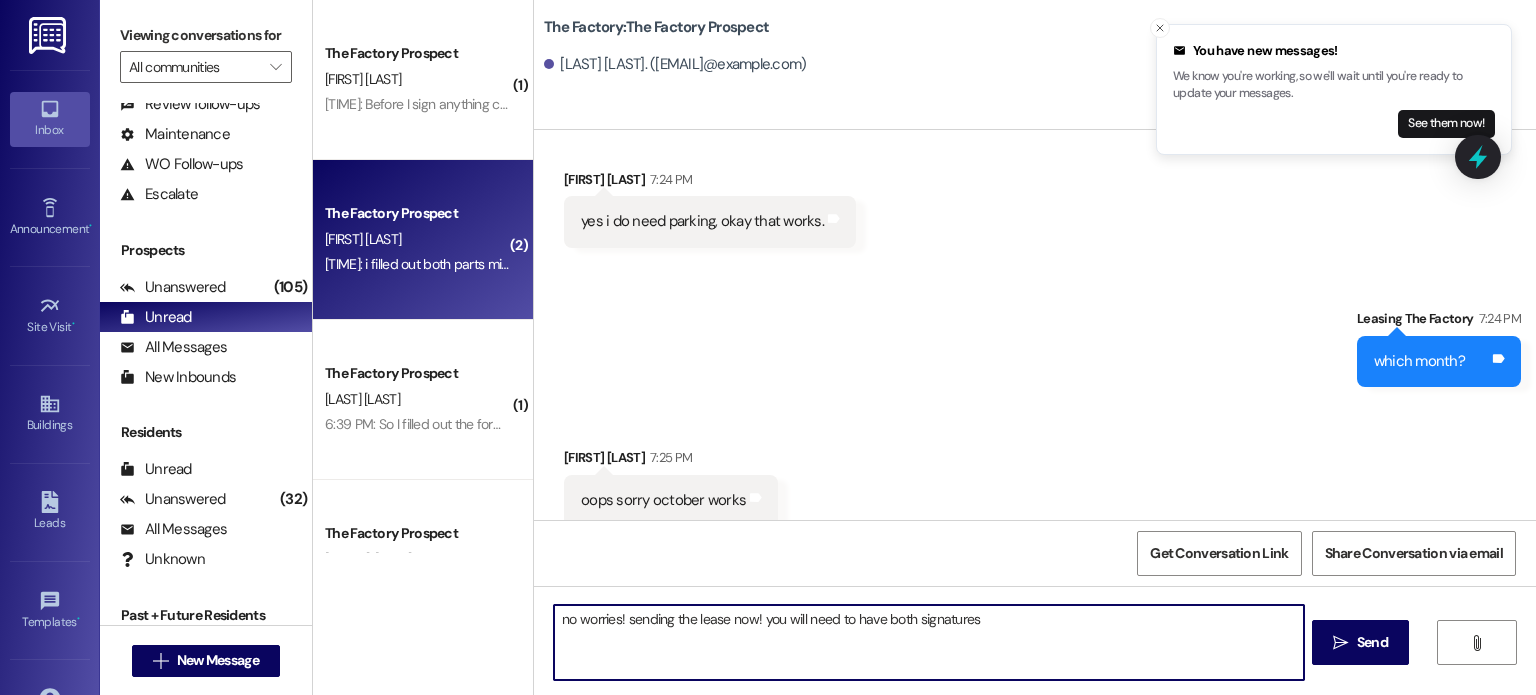 scroll, scrollTop: 4651, scrollLeft: 0, axis: vertical 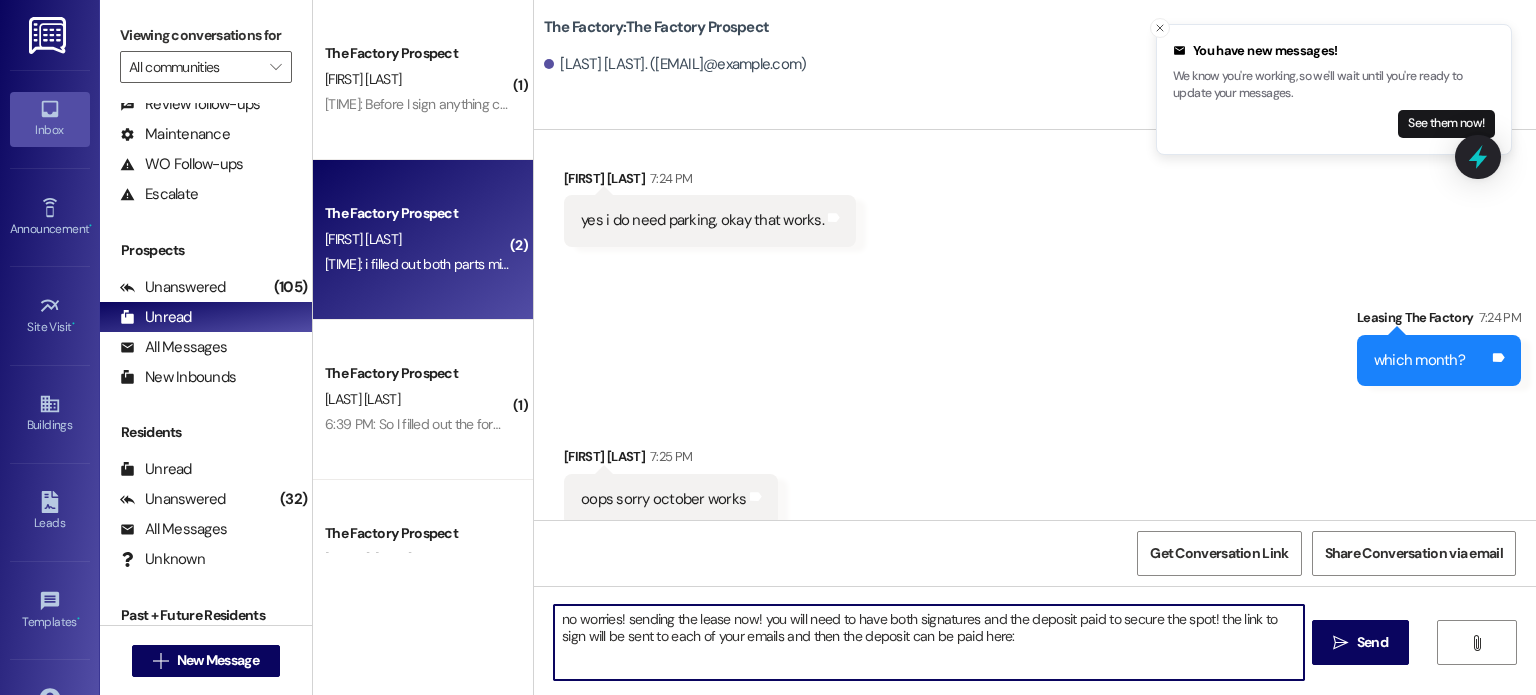 paste on "https://thefactoryapts.residentportal.com/auth" 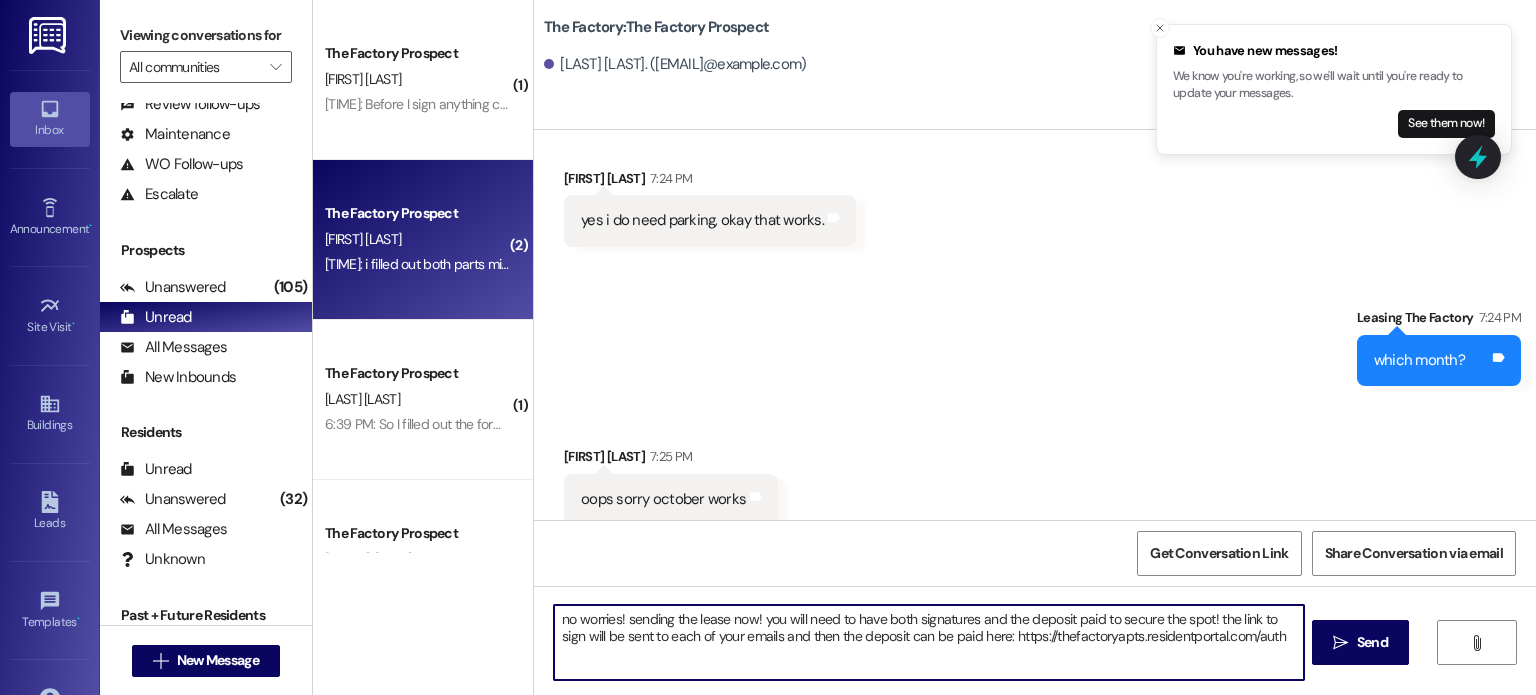 click on "no worries! sending the lease now! you will need to have both signatures and the deposit paid to secure the spot! the link to sign will be sent to each of your emails and then the deposit can be paid here: https://thefactoryapts.residentportal.com/auth" at bounding box center (928, 642) 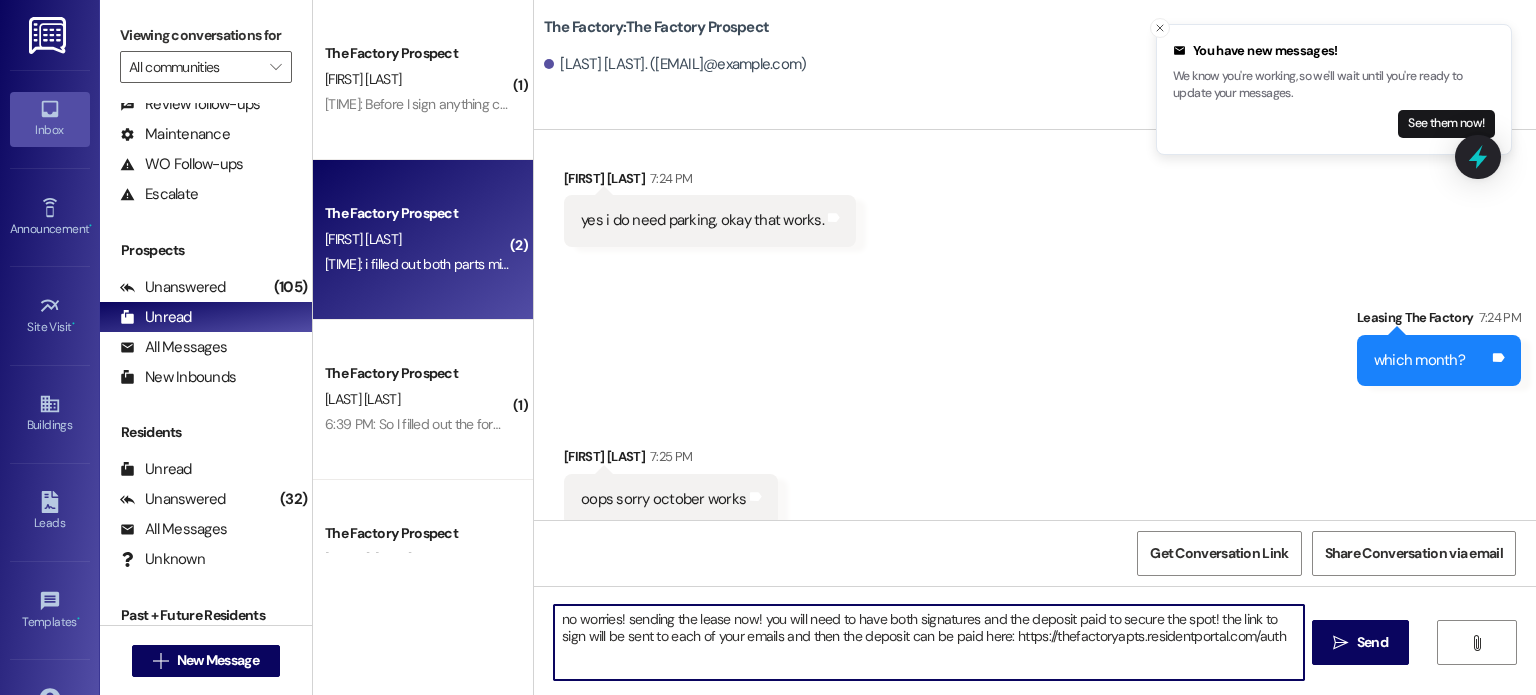 click on "no worries! sending the lease now! you will need to have both signatures and the deposit paid to secure the spot! the link to sign will be sent to each of your emails and then the deposit can be paid here: https://thefactoryapts.residentportal.com/auth" at bounding box center (928, 642) 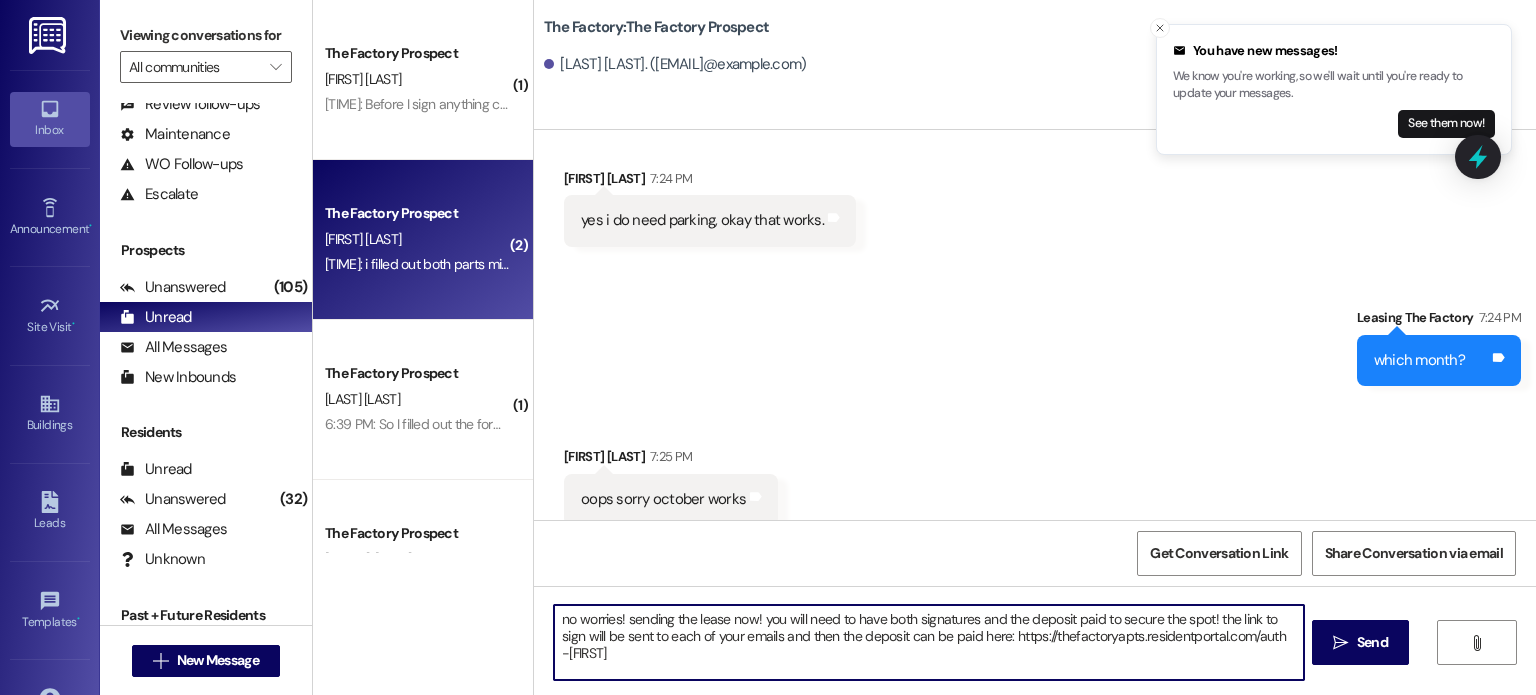 click on "no worries! sending the lease now! you will need to have both signatures and the deposit paid to secure the spot! the link to sign will be sent to each of your emails and then the deposit can be paid here: https://thefactoryapts.residentportal.com/auth -[FIRST]" at bounding box center [928, 642] 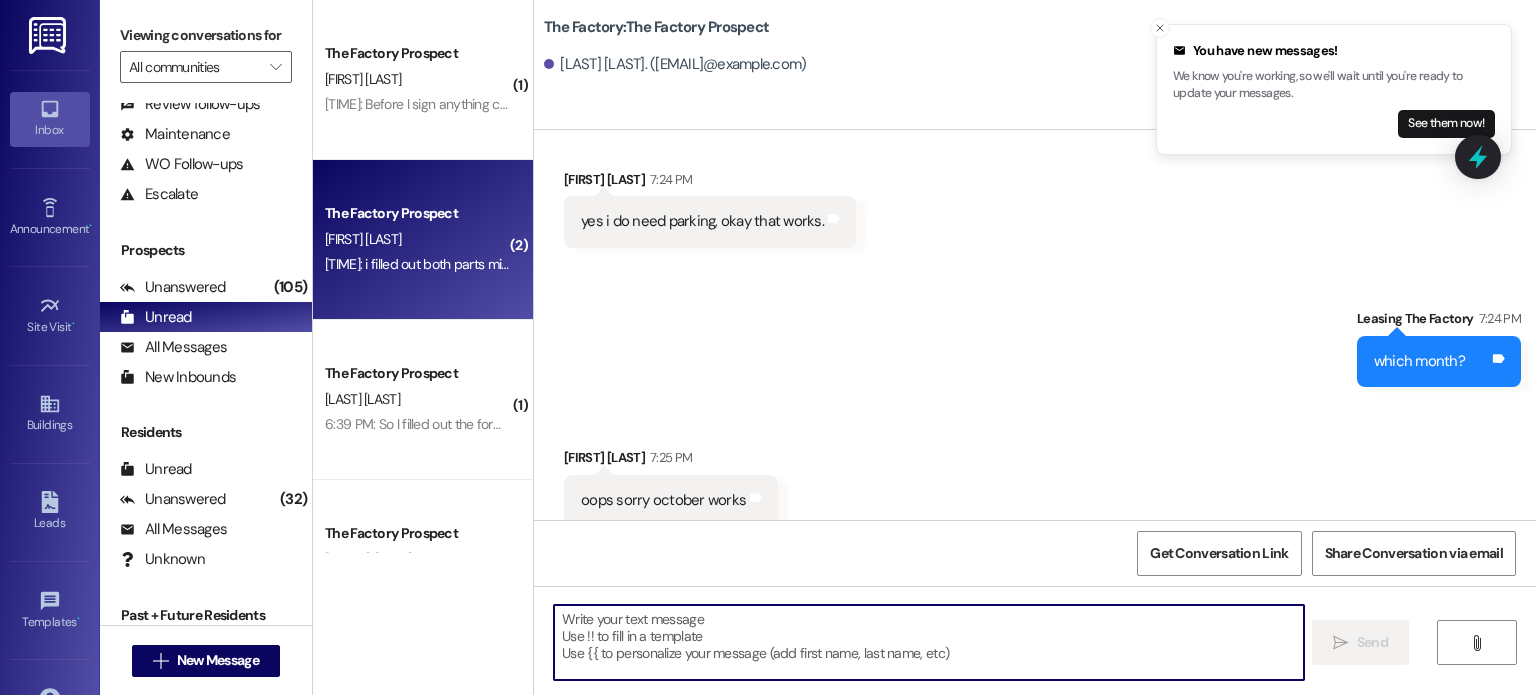 scroll, scrollTop: 4833, scrollLeft: 0, axis: vertical 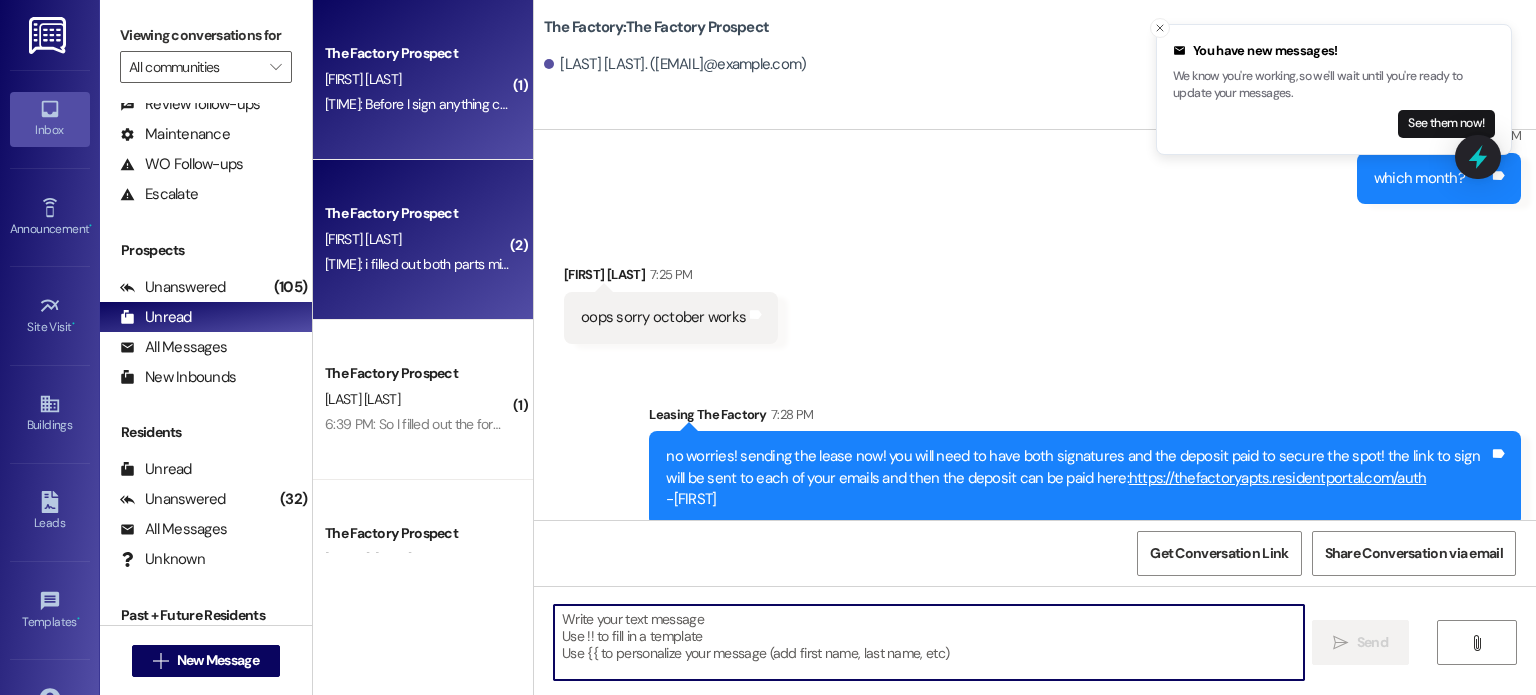 type 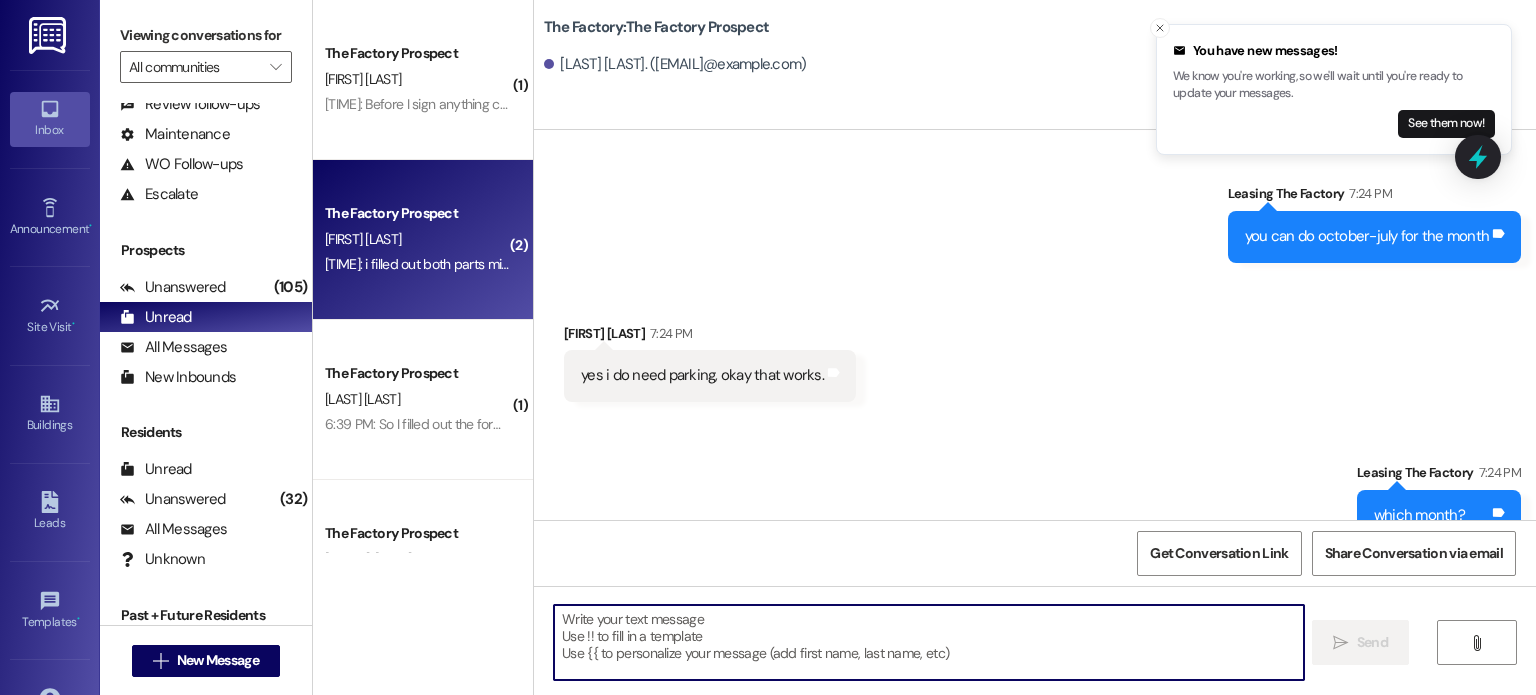 scroll, scrollTop: 4833, scrollLeft: 0, axis: vertical 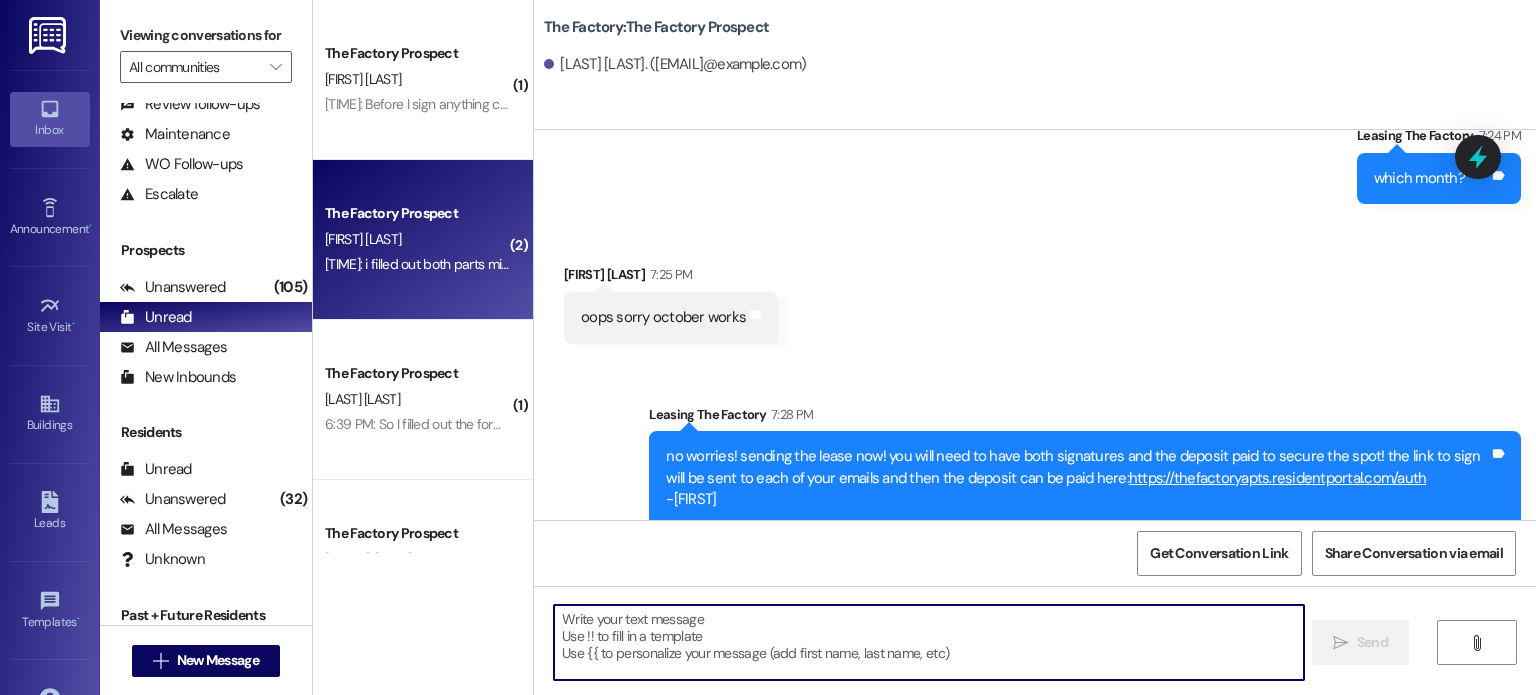 click on "no worries! sending the lease now! you will need to have both signatures and the deposit paid to secure the spot! the link to sign will be sent to each of your emails and then the deposit can be paid here:  https://thefactoryapts.residentportal.com/auth
-abi" at bounding box center [1077, 478] 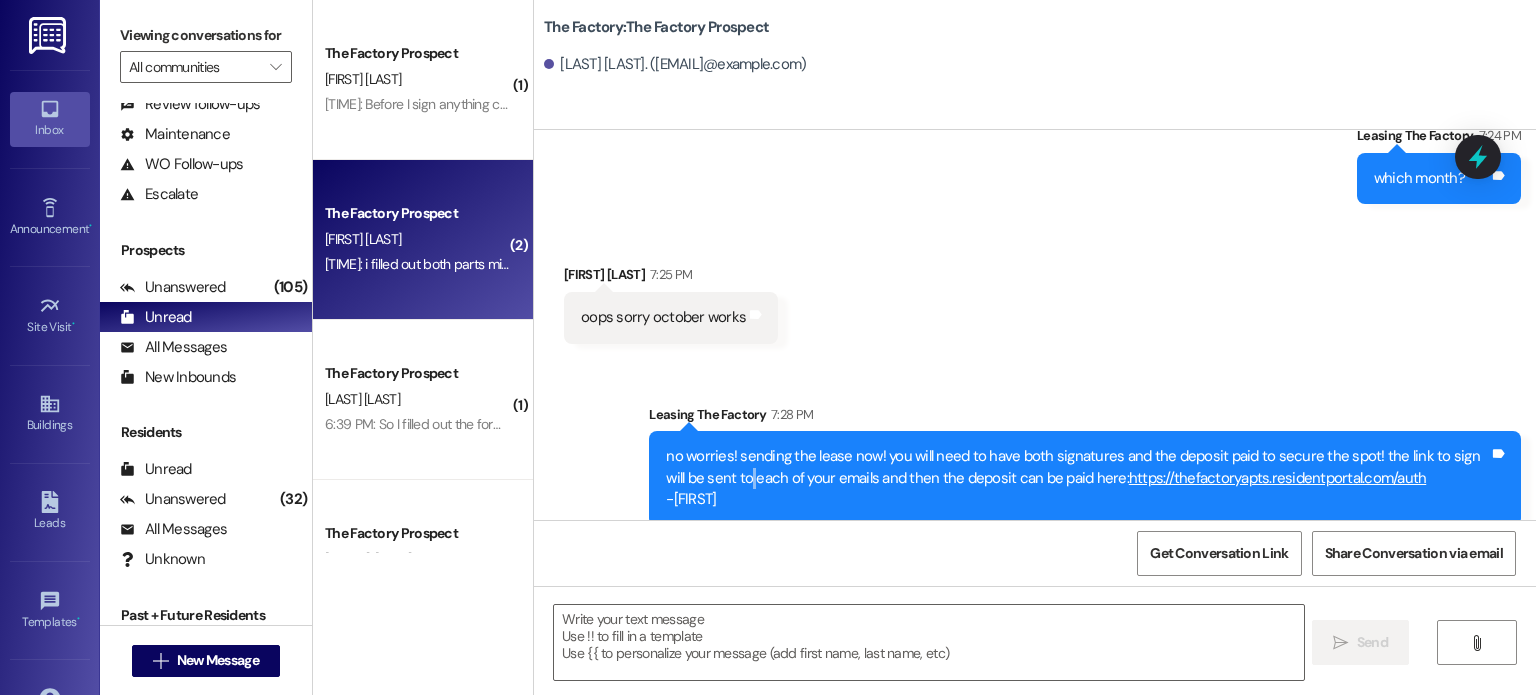 click on "no worries! sending the lease now! you will need to have both signatures and the deposit paid to secure the spot! the link to sign will be sent to each of your emails and then the deposit can be paid here:  https://thefactoryapts.residentportal.com/auth
-abi" at bounding box center (1077, 478) 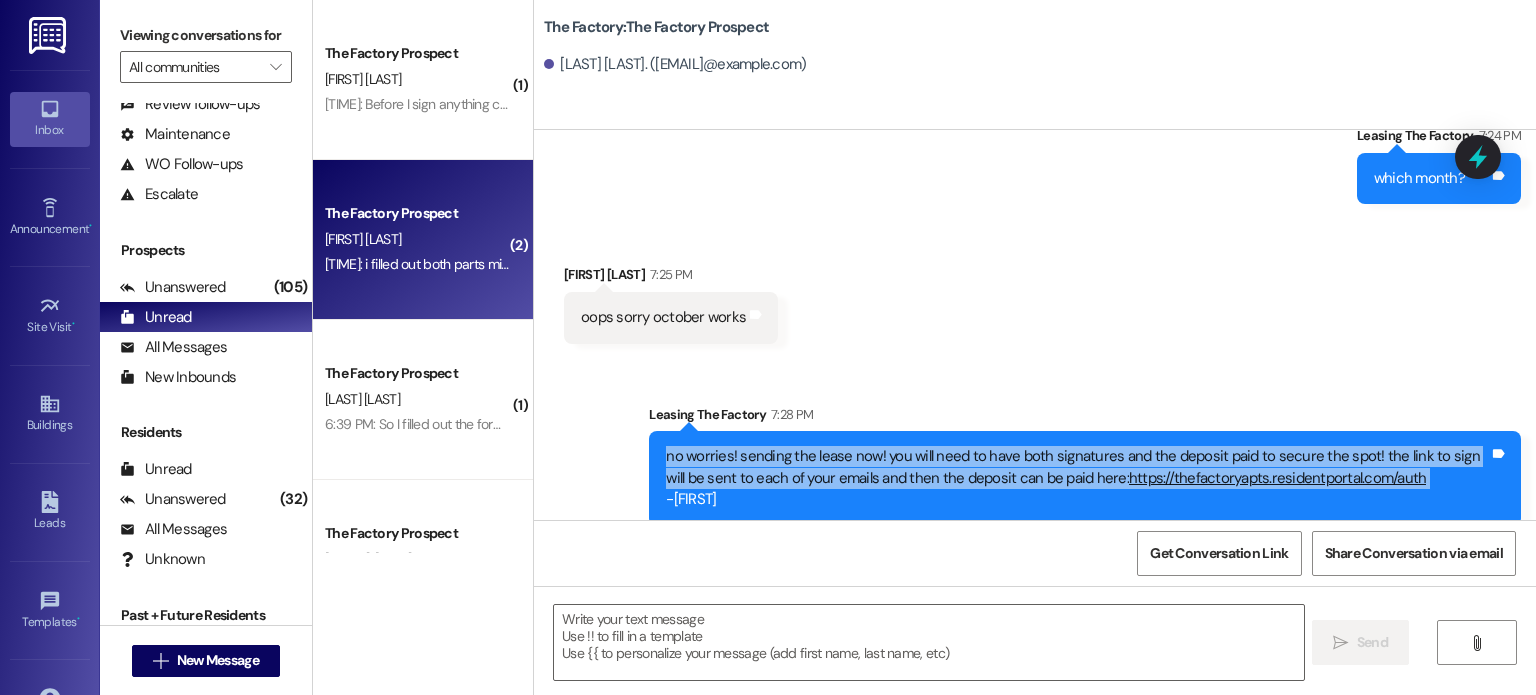 click on "no worries! sending the lease now! you will need to have both signatures and the deposit paid to secure the spot! the link to sign will be sent to each of your emails and then the deposit can be paid here:  https://thefactoryapts.residentportal.com/auth
-abi" at bounding box center [1077, 478] 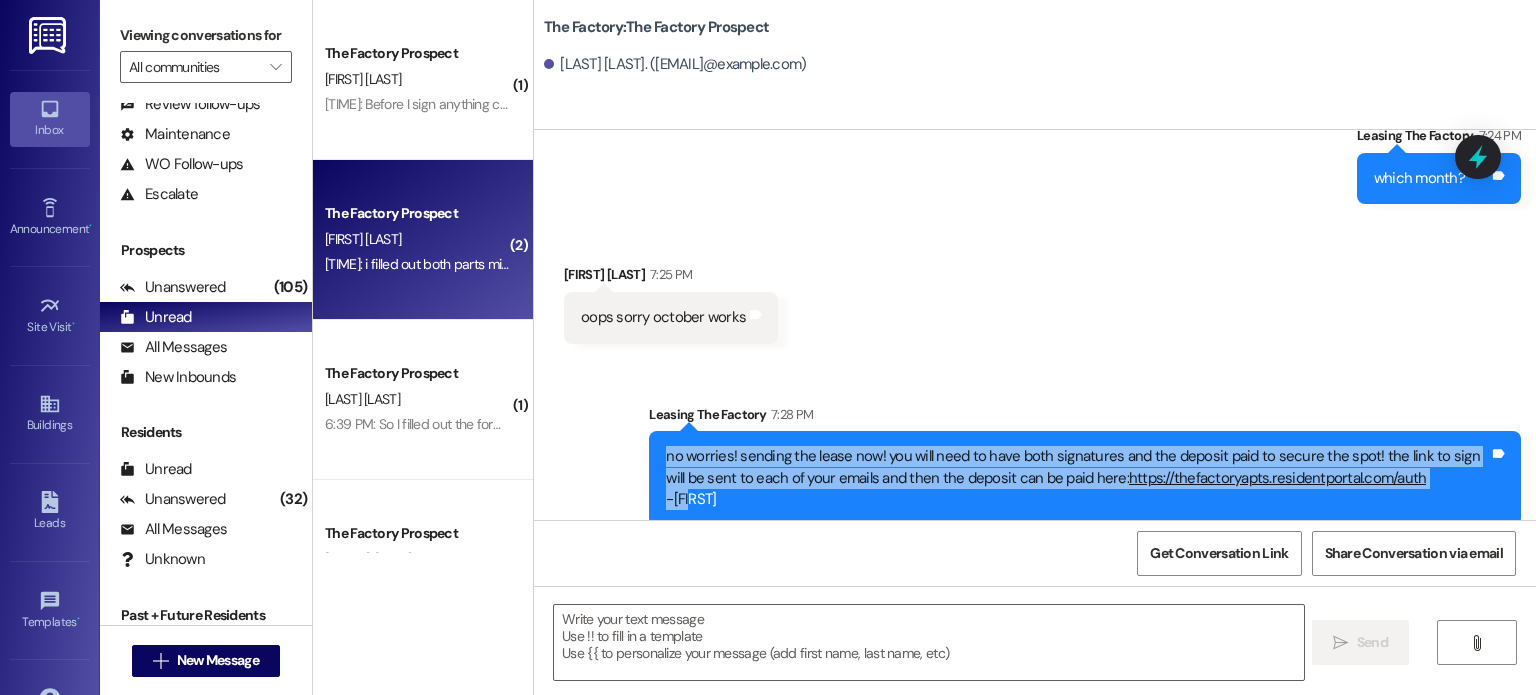 drag, startPoint x: 689, startPoint y: 475, endPoint x: 620, endPoint y: 428, distance: 83.48653 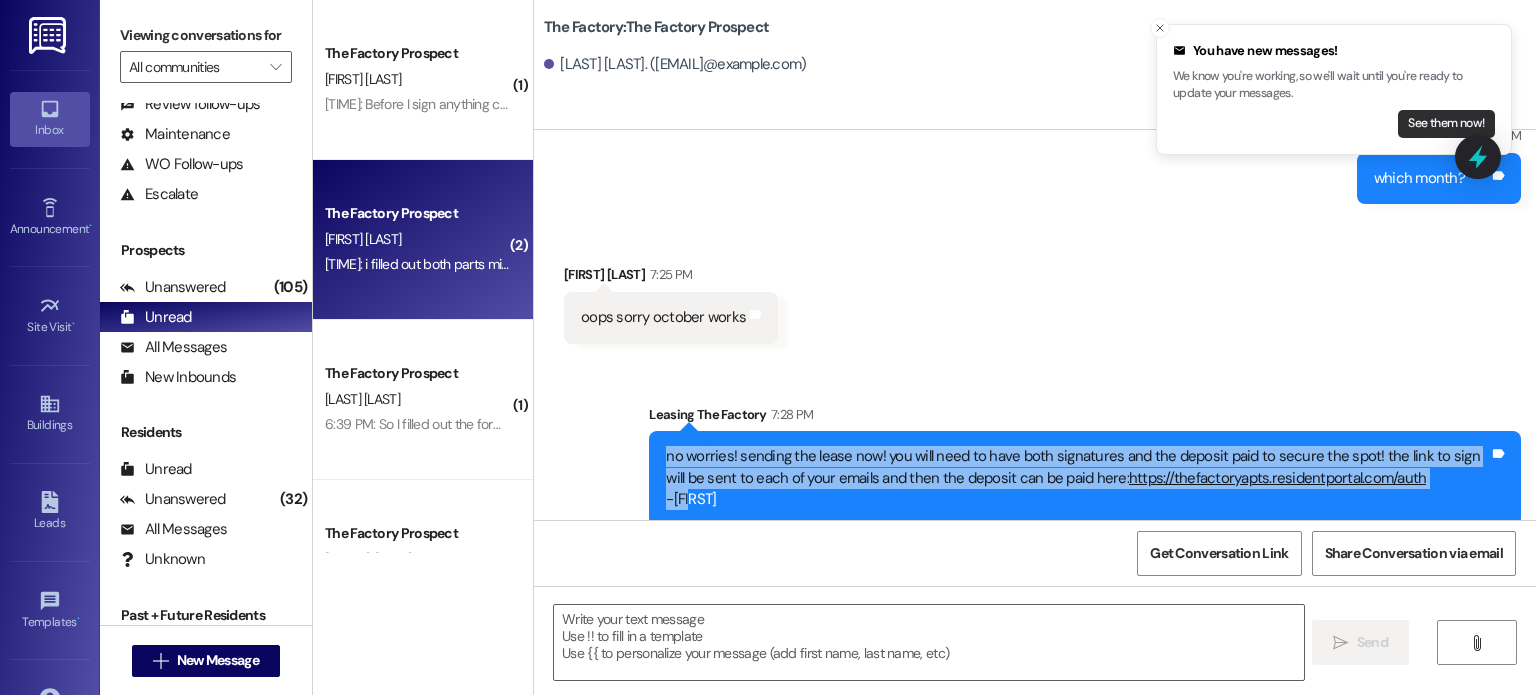 click on "See them now!" at bounding box center (1446, 124) 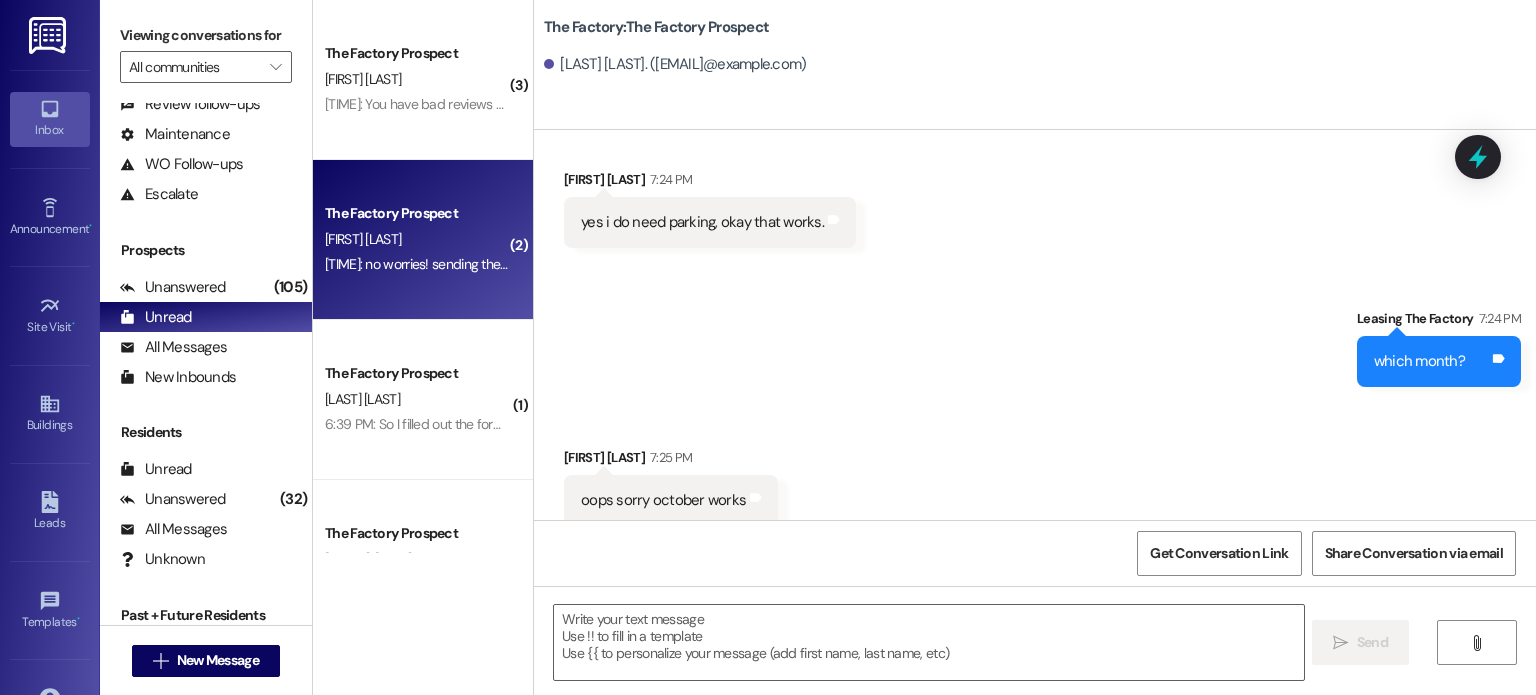 scroll, scrollTop: 4834, scrollLeft: 0, axis: vertical 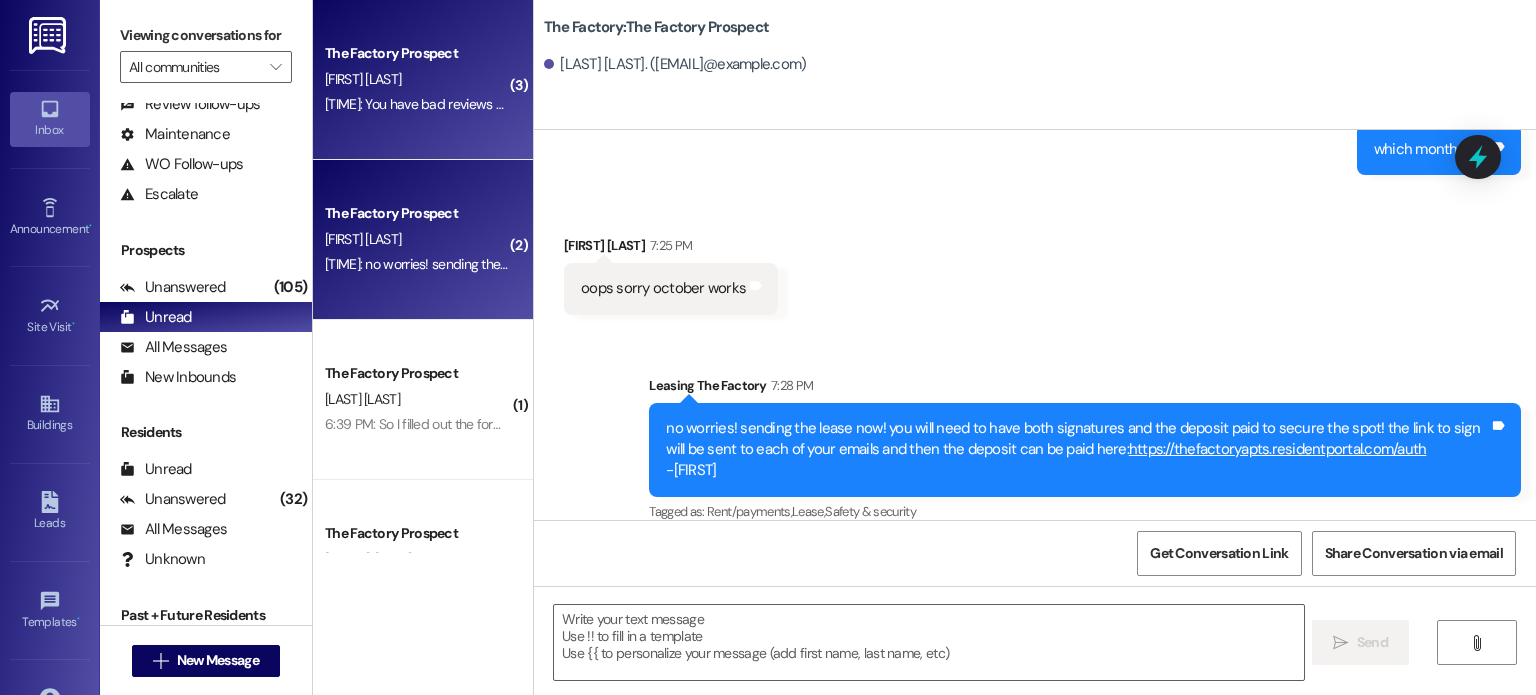 click on "7:30 PM: You have bad reviews but if you do that 20%off for six months we got a deal 7:30 PM: You have bad reviews but if you do that 20%off for six months we got a deal" at bounding box center (566, 104) 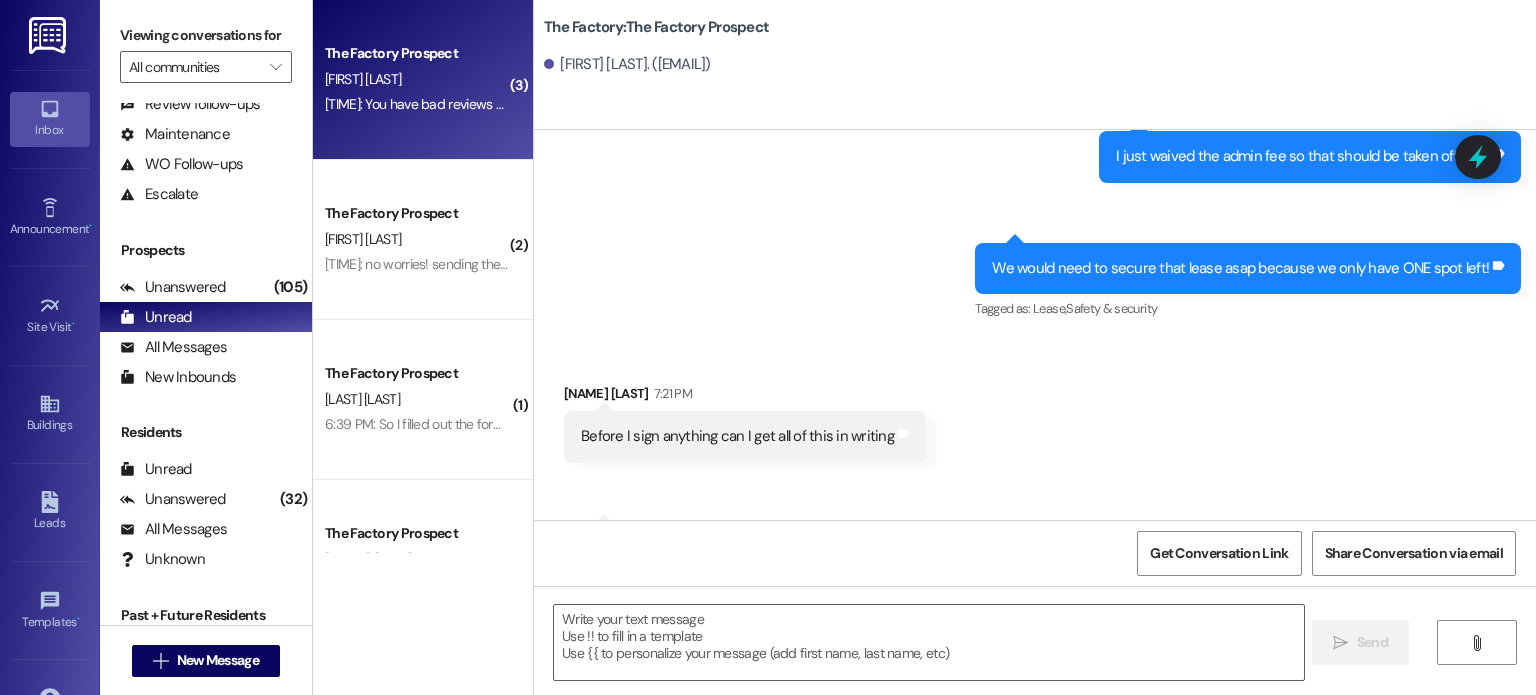 scroll, scrollTop: 9099, scrollLeft: 0, axis: vertical 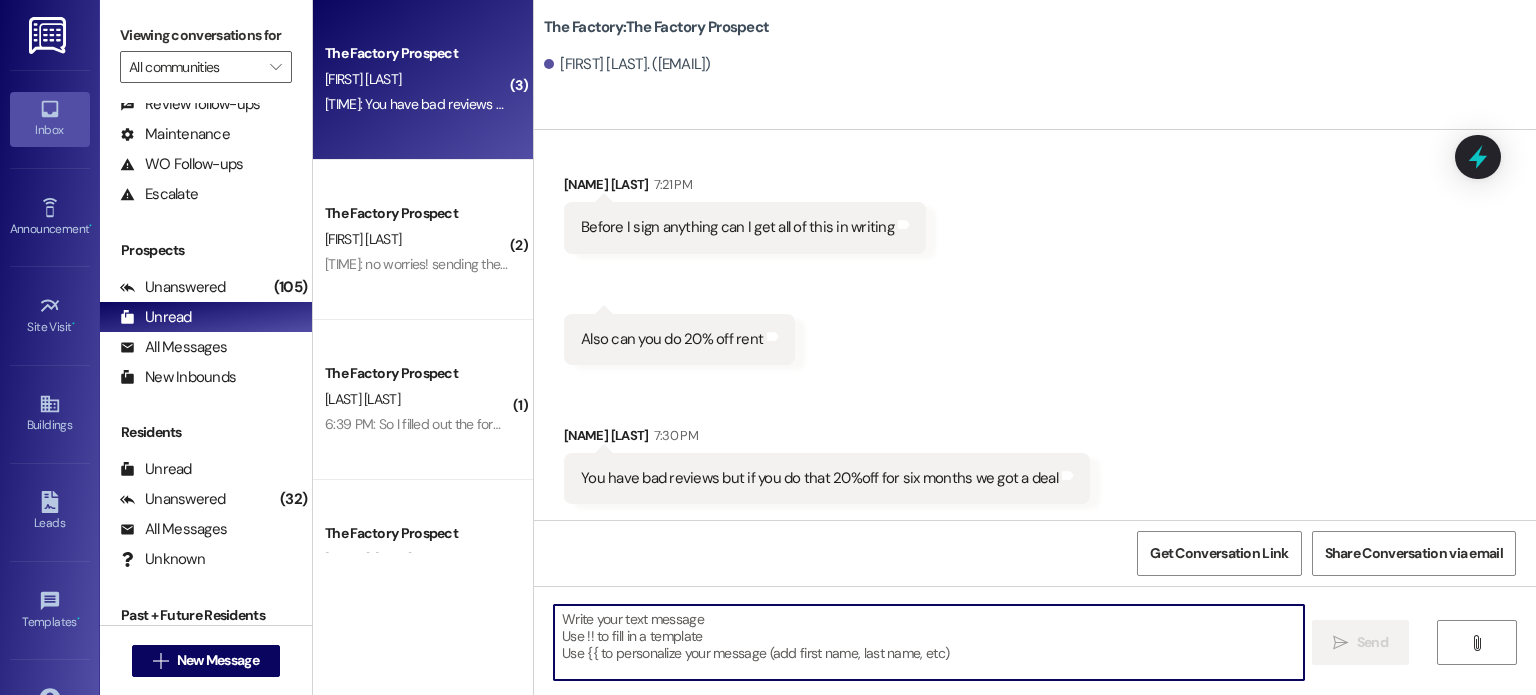 click at bounding box center [928, 642] 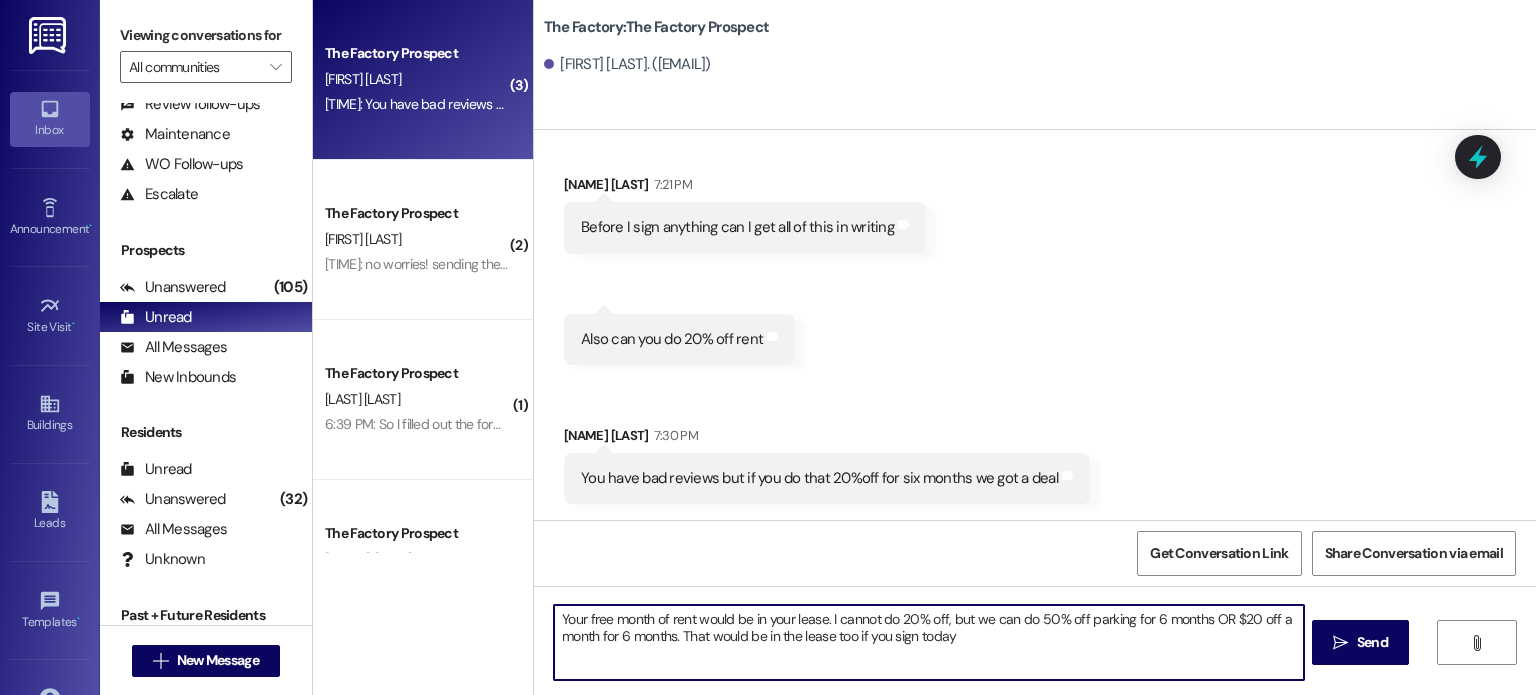 type on "Your free month of rent would be in your lease. I cannot do 20% off, but we can do 50% off parking for 6 months OR $20 off a month for 6 months. That would be in the lease too if you sign today." 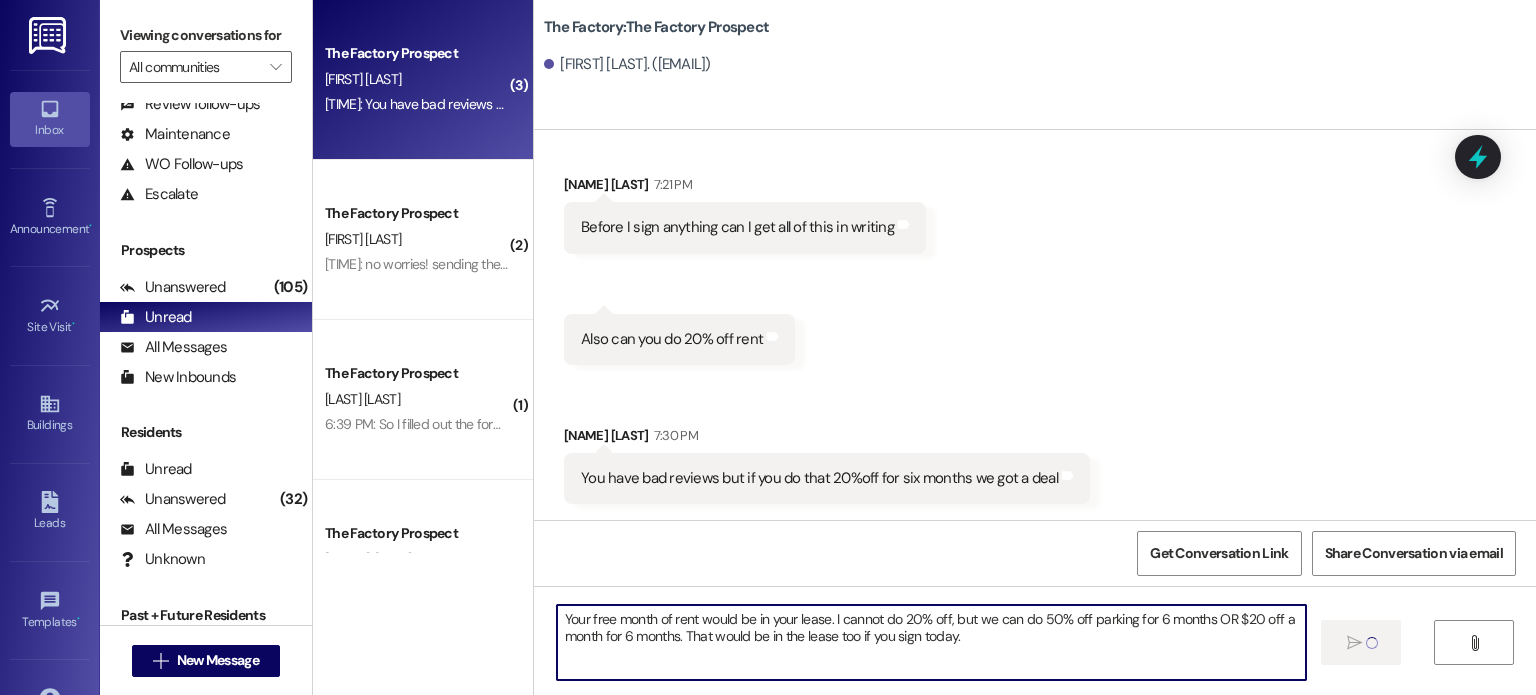 type 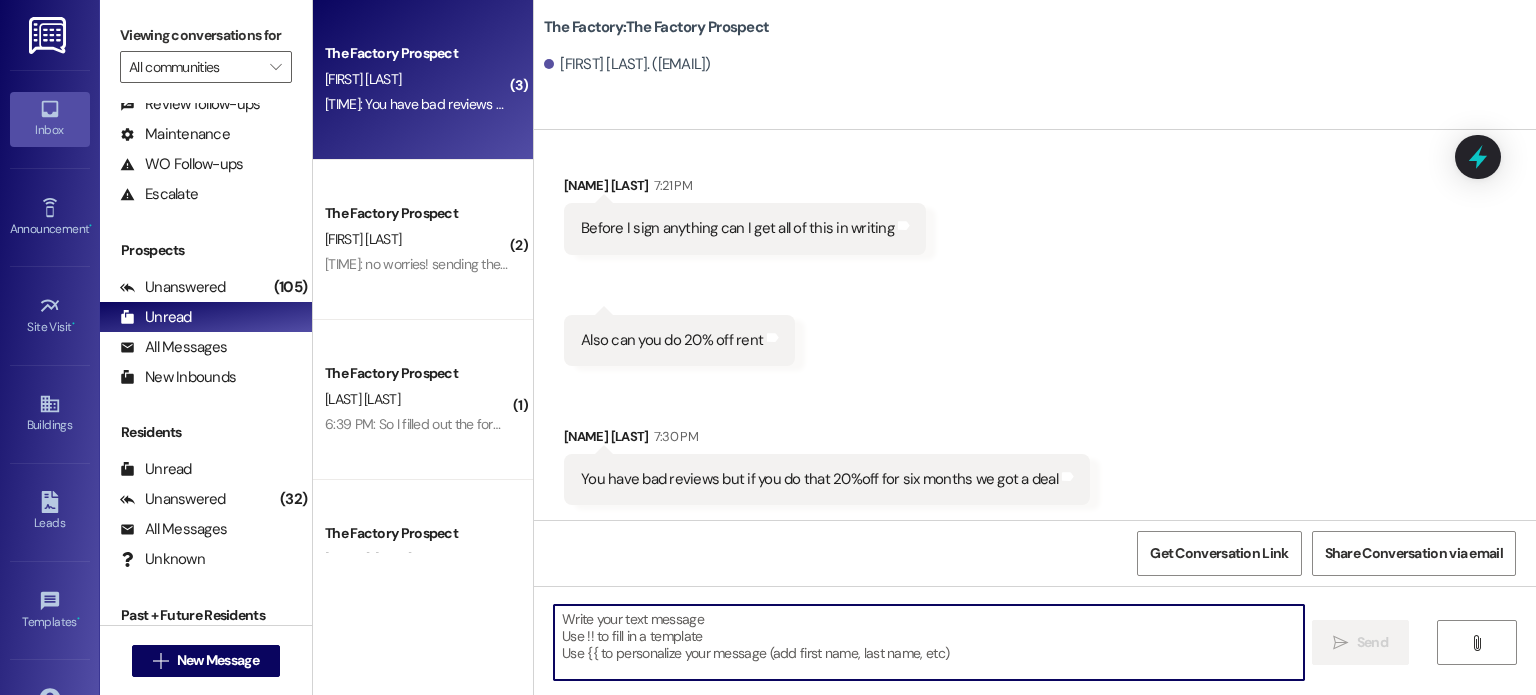 scroll, scrollTop: 9260, scrollLeft: 0, axis: vertical 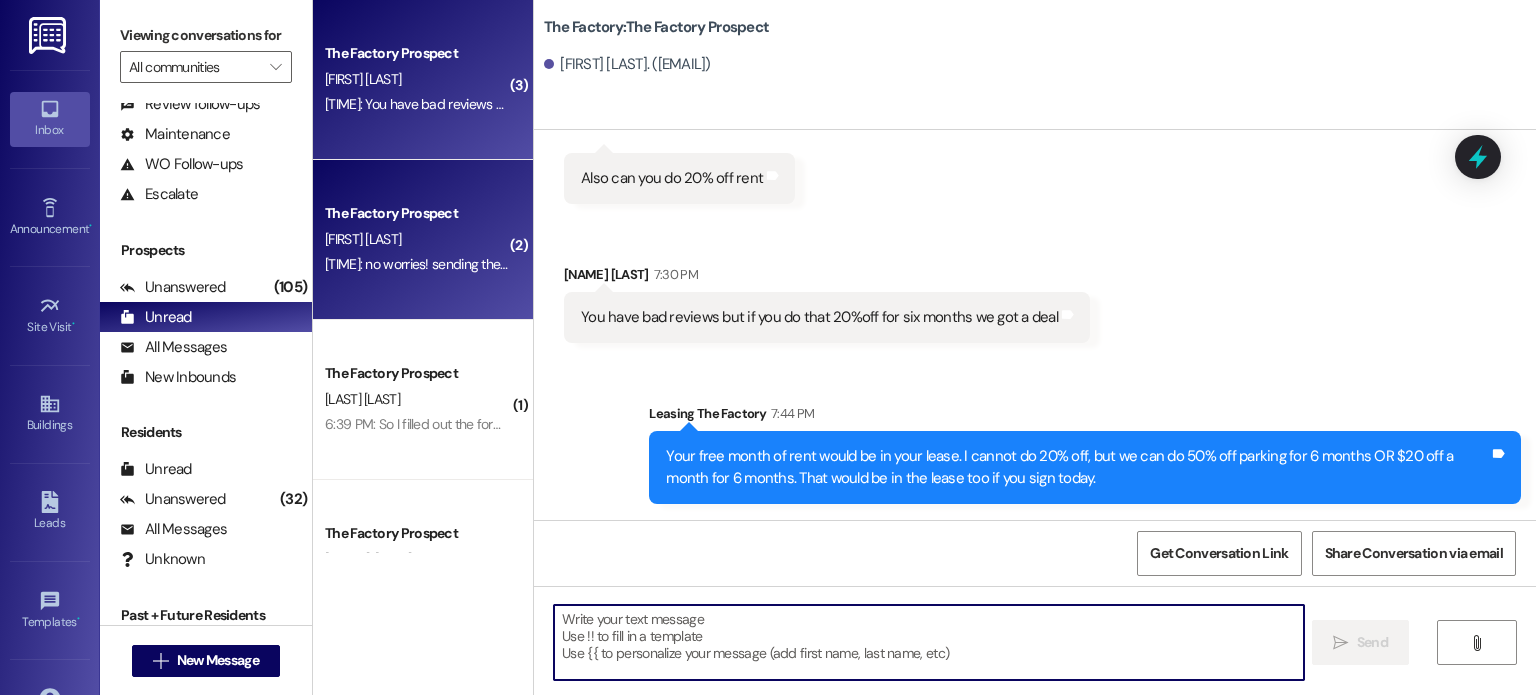 click on "[TIME]: no worries! sending the lease now! you will need to have both signatures and the deposit paid to secure the spot! the link to sign will be sent to each of your emails and then the deposit can be paid here:  https://thefactoryapts.residentportal.com/auth
-[FIRST] [TIME]: no worries! sending the lease now! you will need to have both signatures and the deposit paid to secure the spot! the link to sign will be sent to each of your emails and then the deposit can be paid here: https://thefactoryapts.residentportal.com/auth
-[FIRST]" at bounding box center [1094, 264] 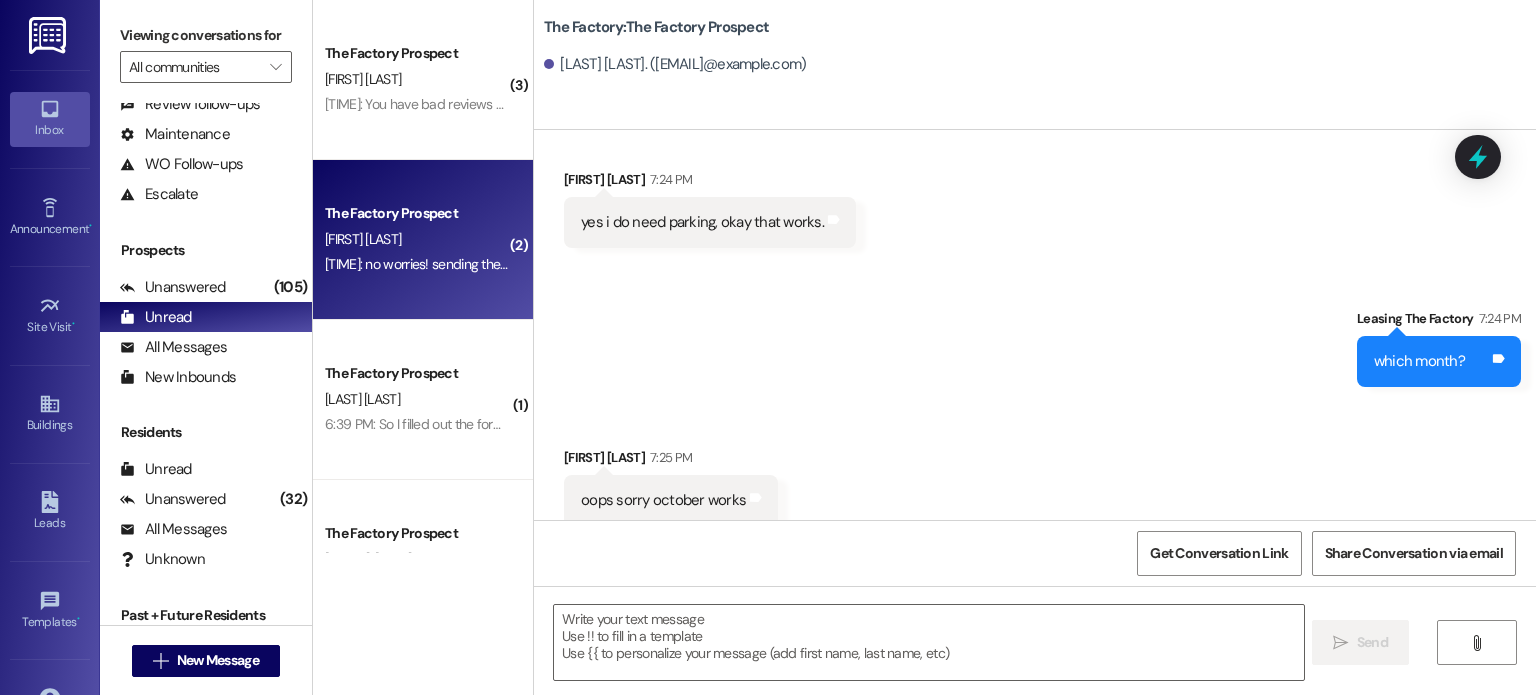scroll, scrollTop: 4834, scrollLeft: 0, axis: vertical 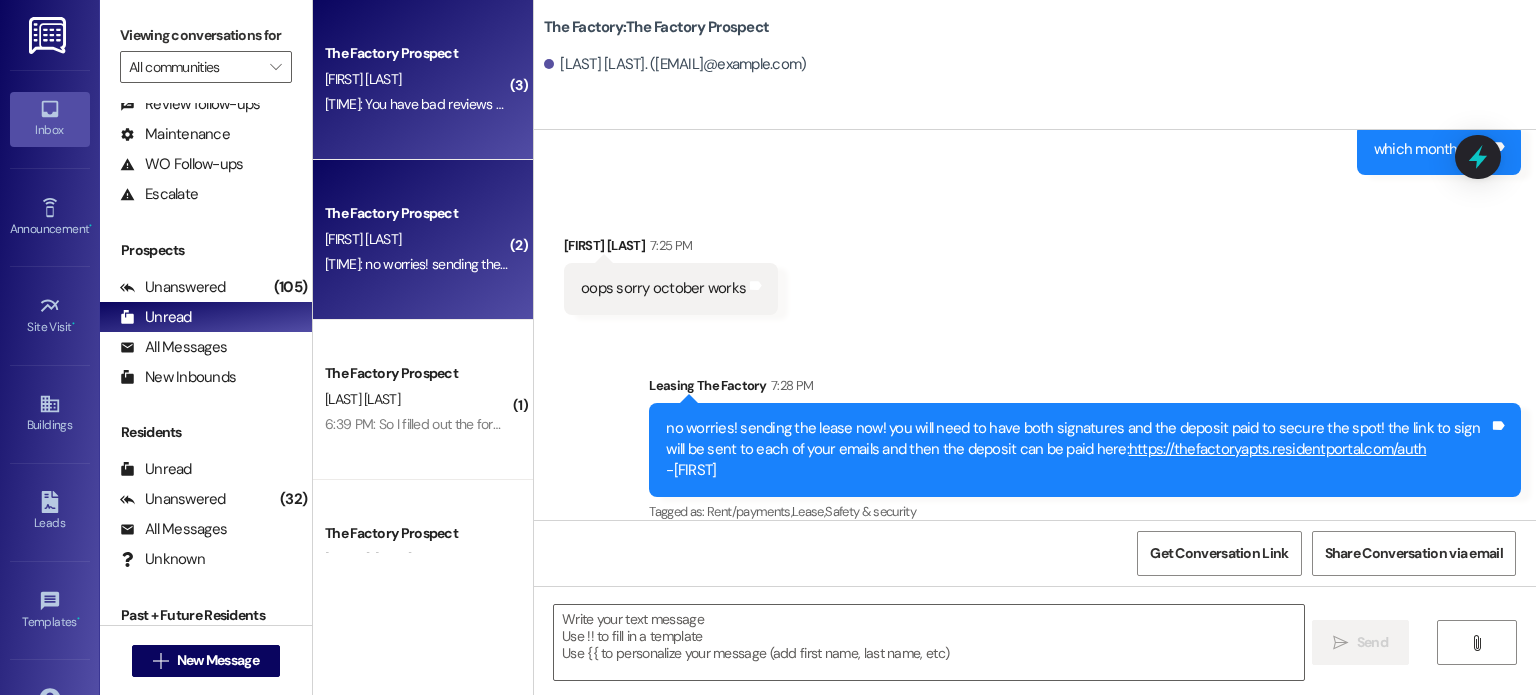 click on "7:30 PM: You have bad reviews but if you do that 20%off for six months we got a deal 7:30 PM: You have bad reviews but if you do that 20%off for six months we got a deal" at bounding box center (417, 104) 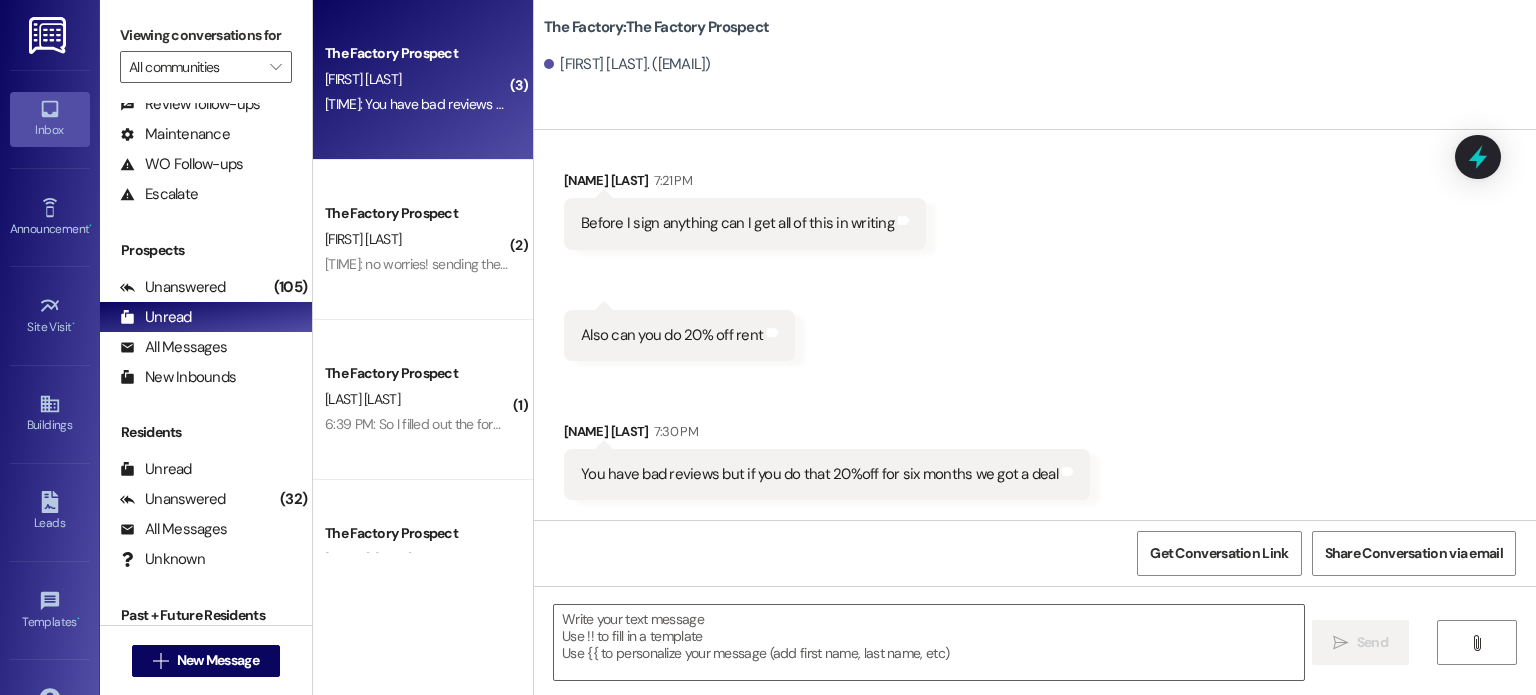 scroll, scrollTop: 9289, scrollLeft: 0, axis: vertical 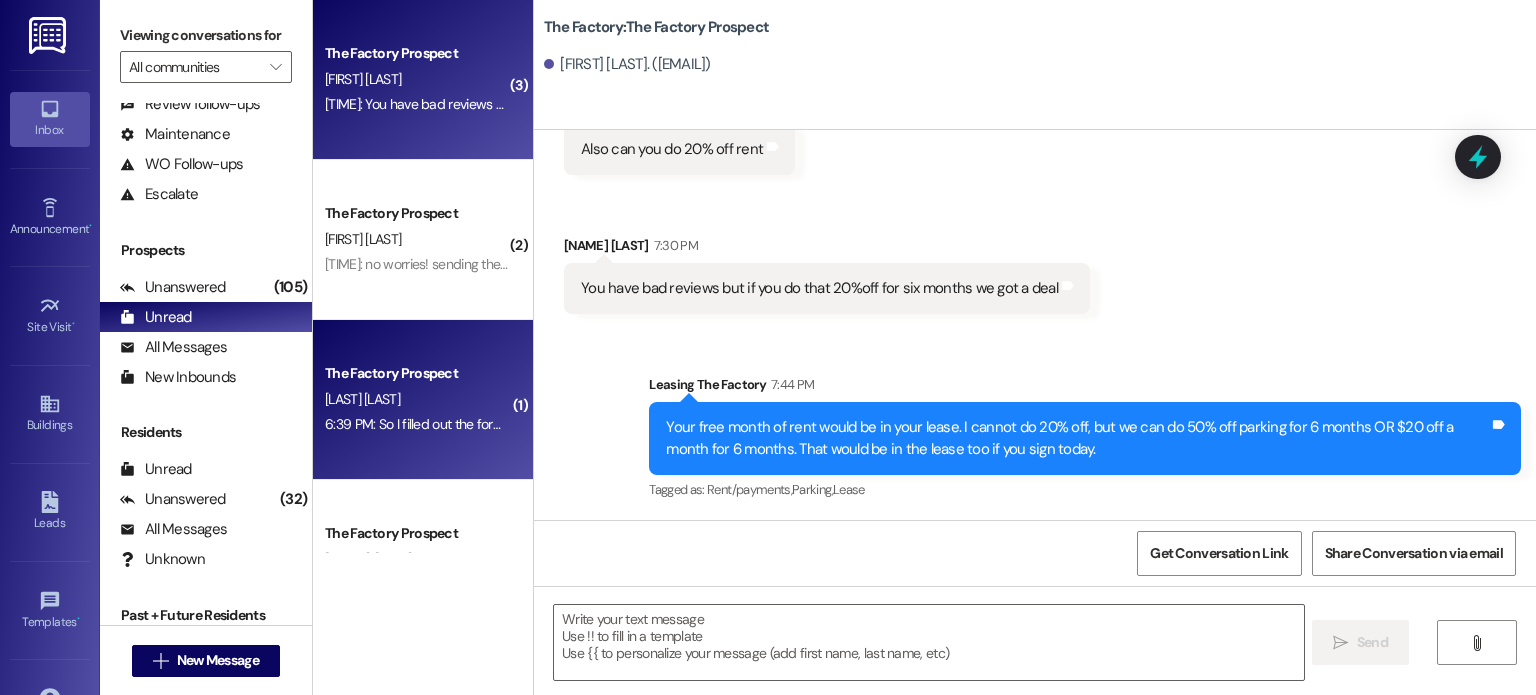 click on "[LAST] [LAST]" at bounding box center [417, 399] 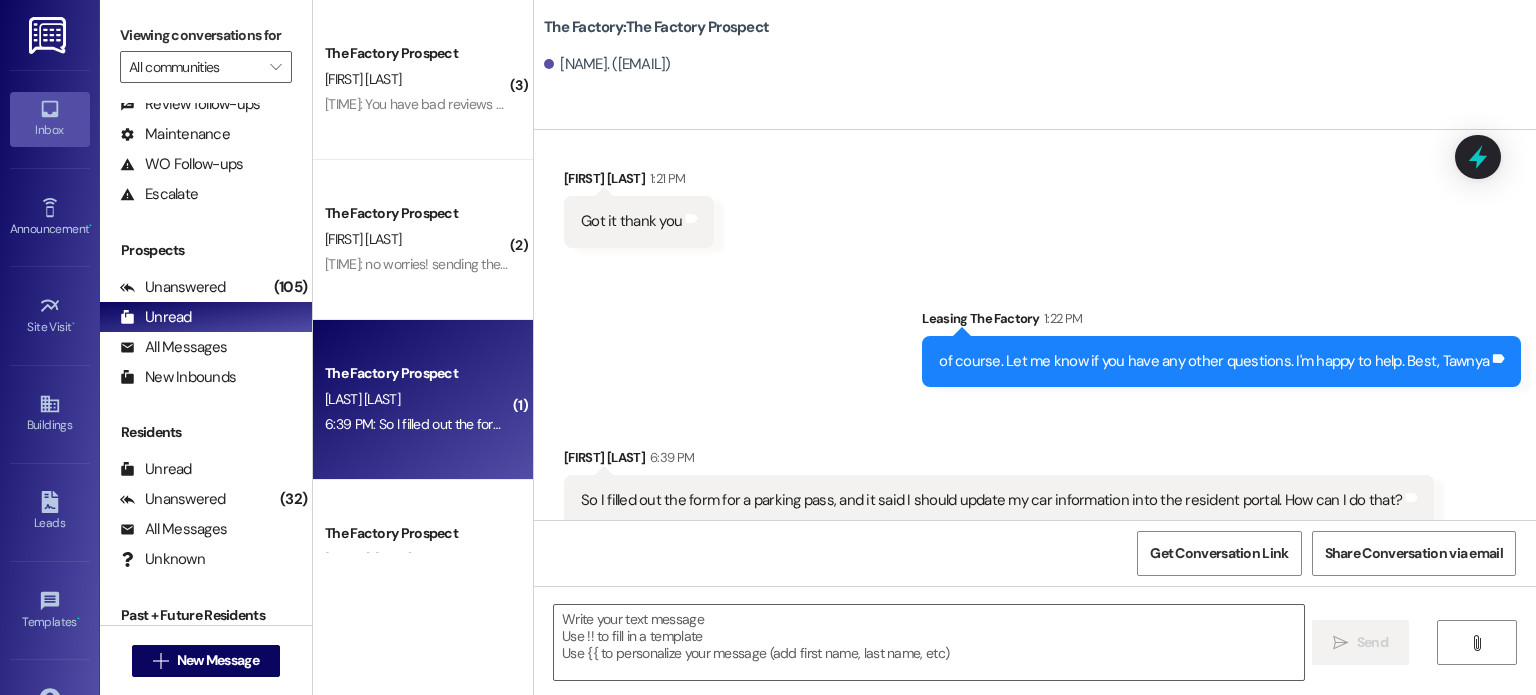 scroll, scrollTop: 8535, scrollLeft: 0, axis: vertical 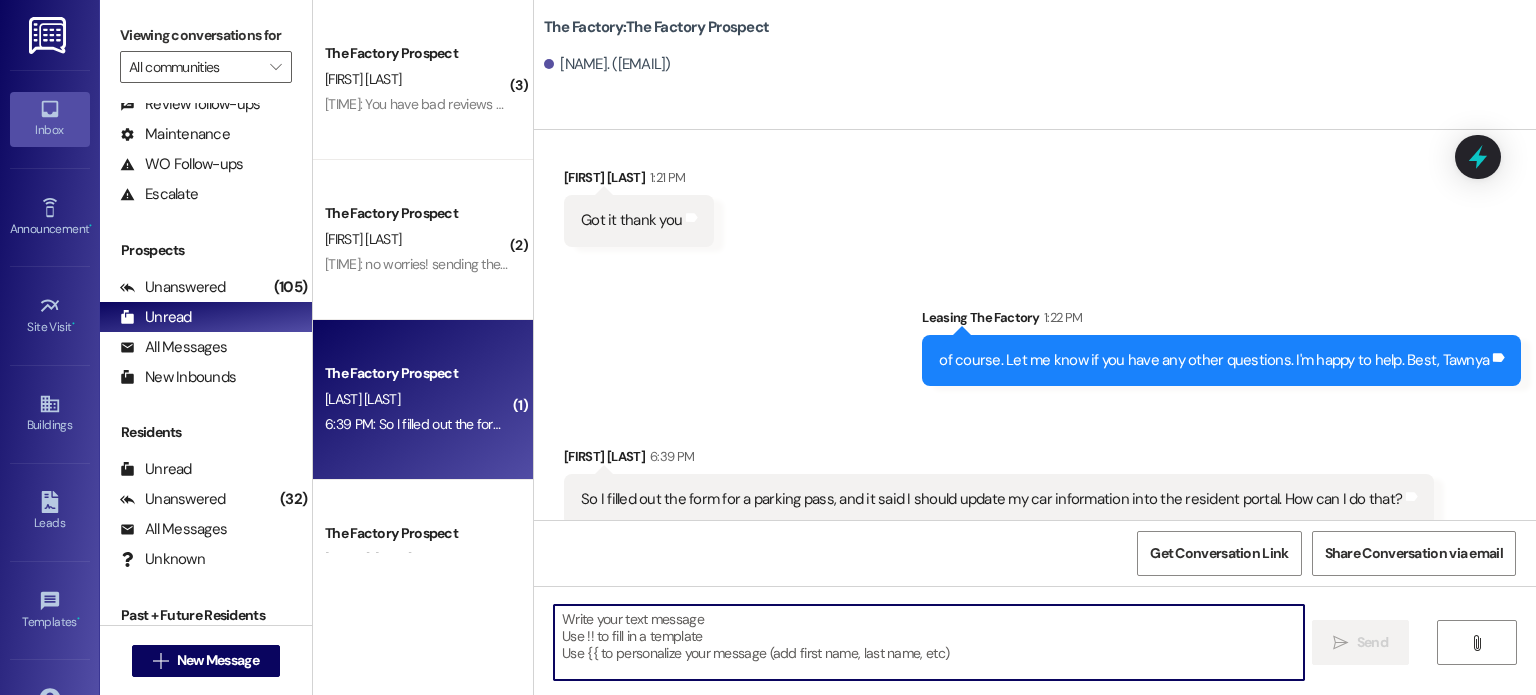 click at bounding box center (928, 642) 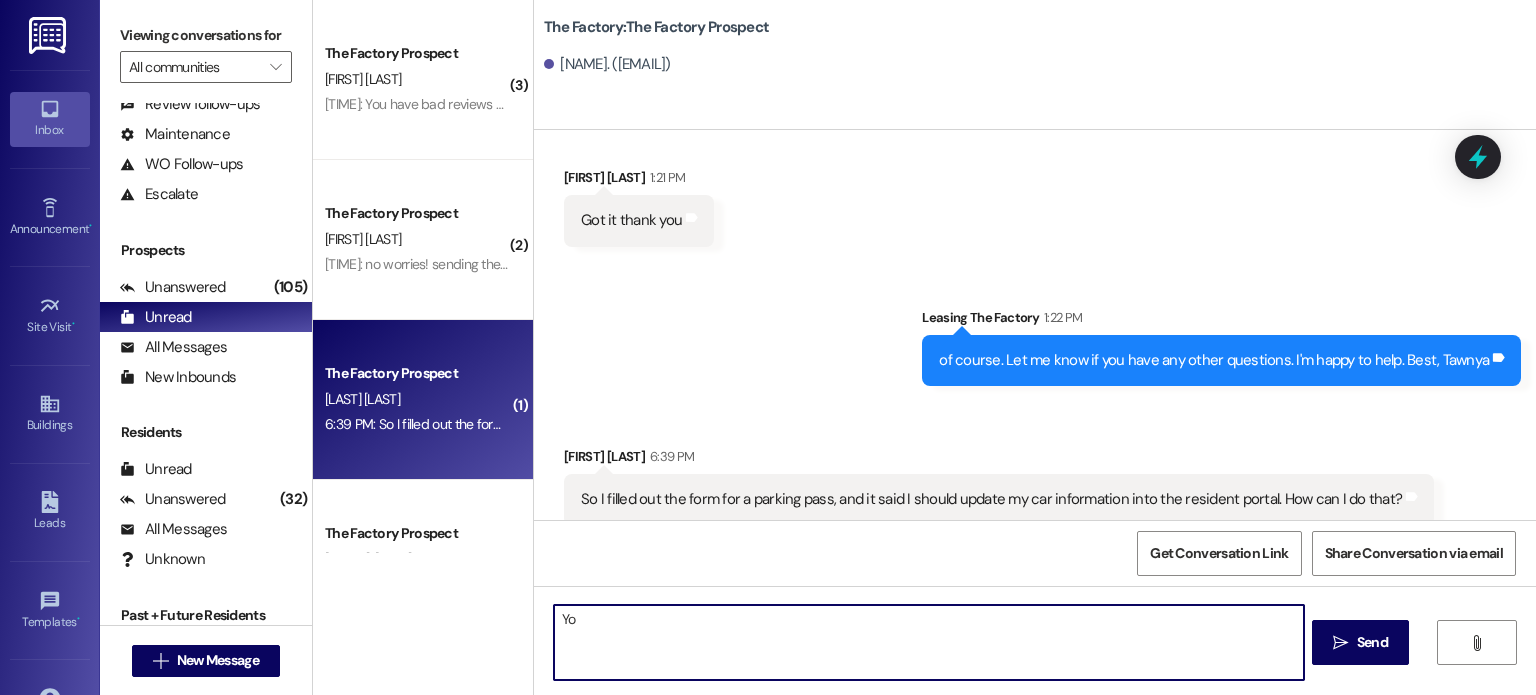 type on "Y" 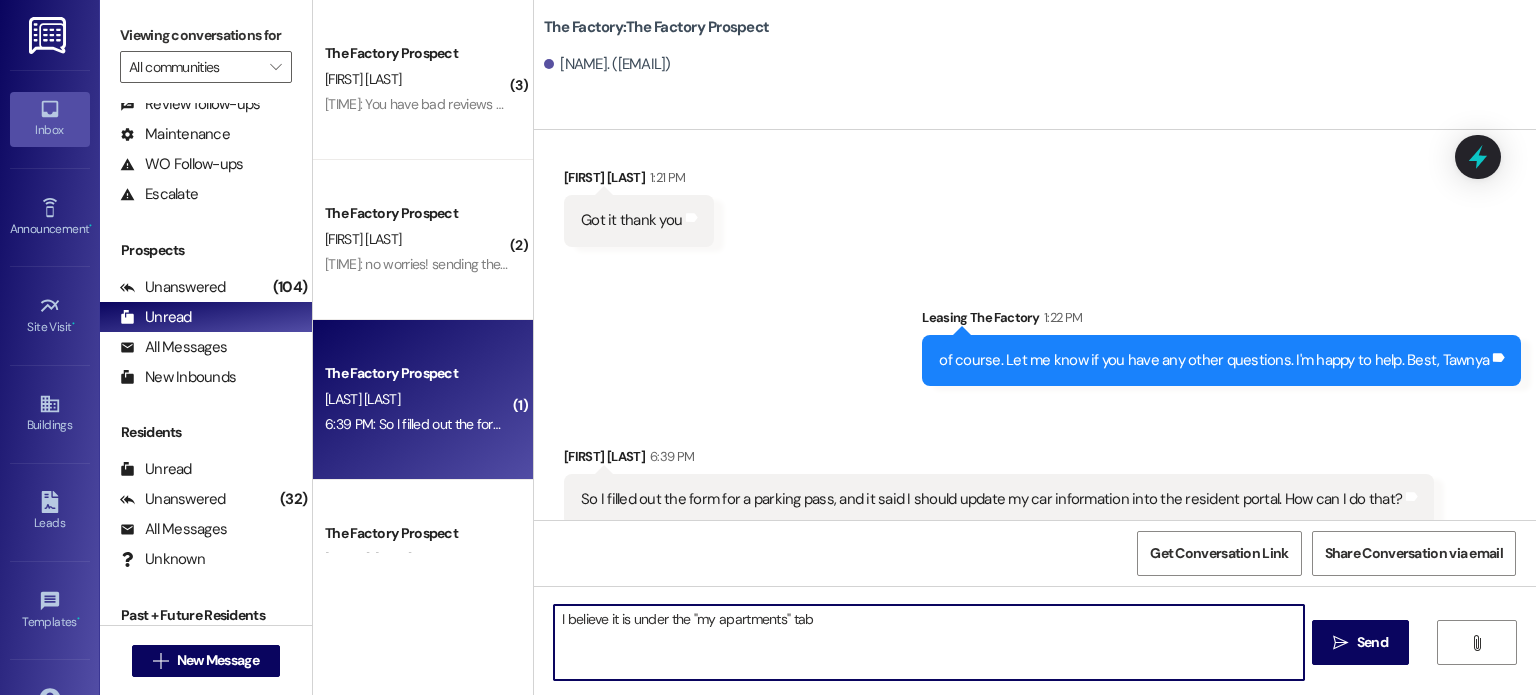 type on "I believe it is under the "my apartments" tab!" 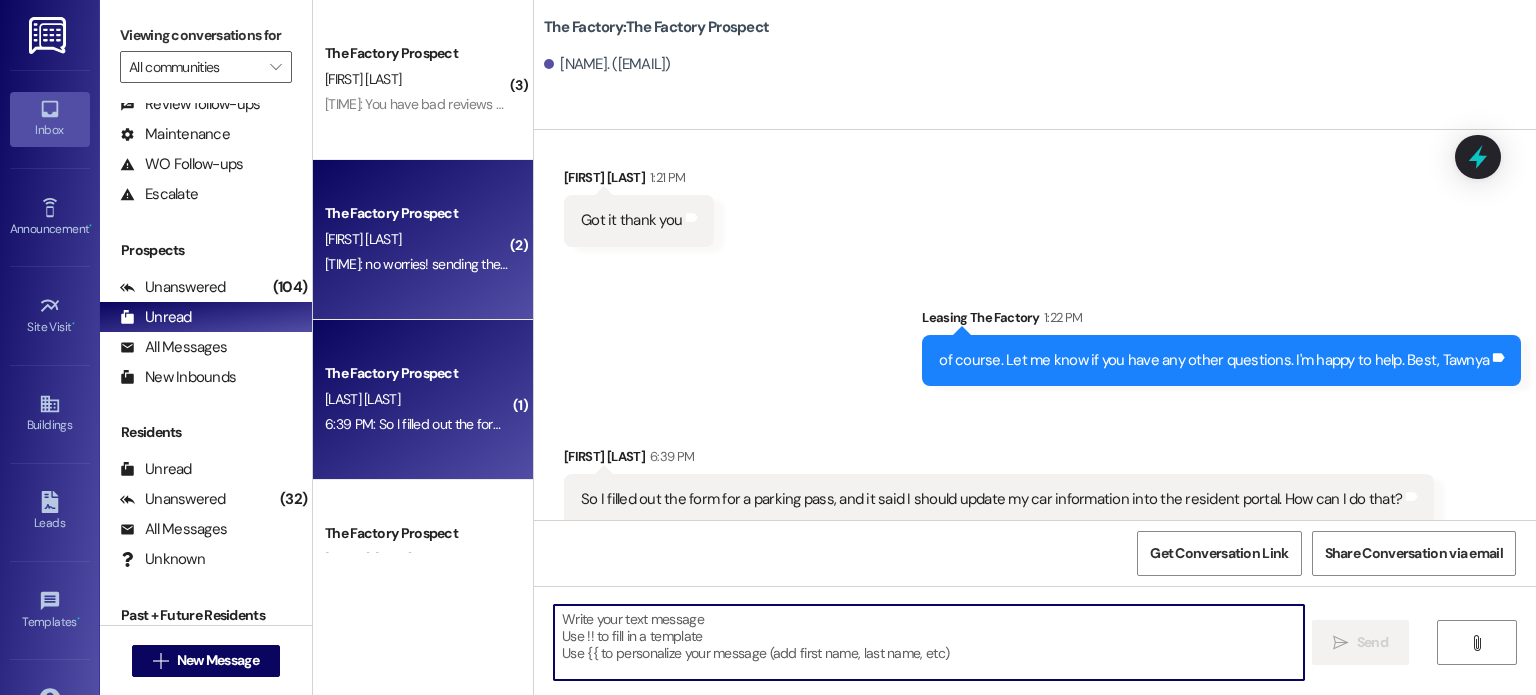 scroll, scrollTop: 8534, scrollLeft: 0, axis: vertical 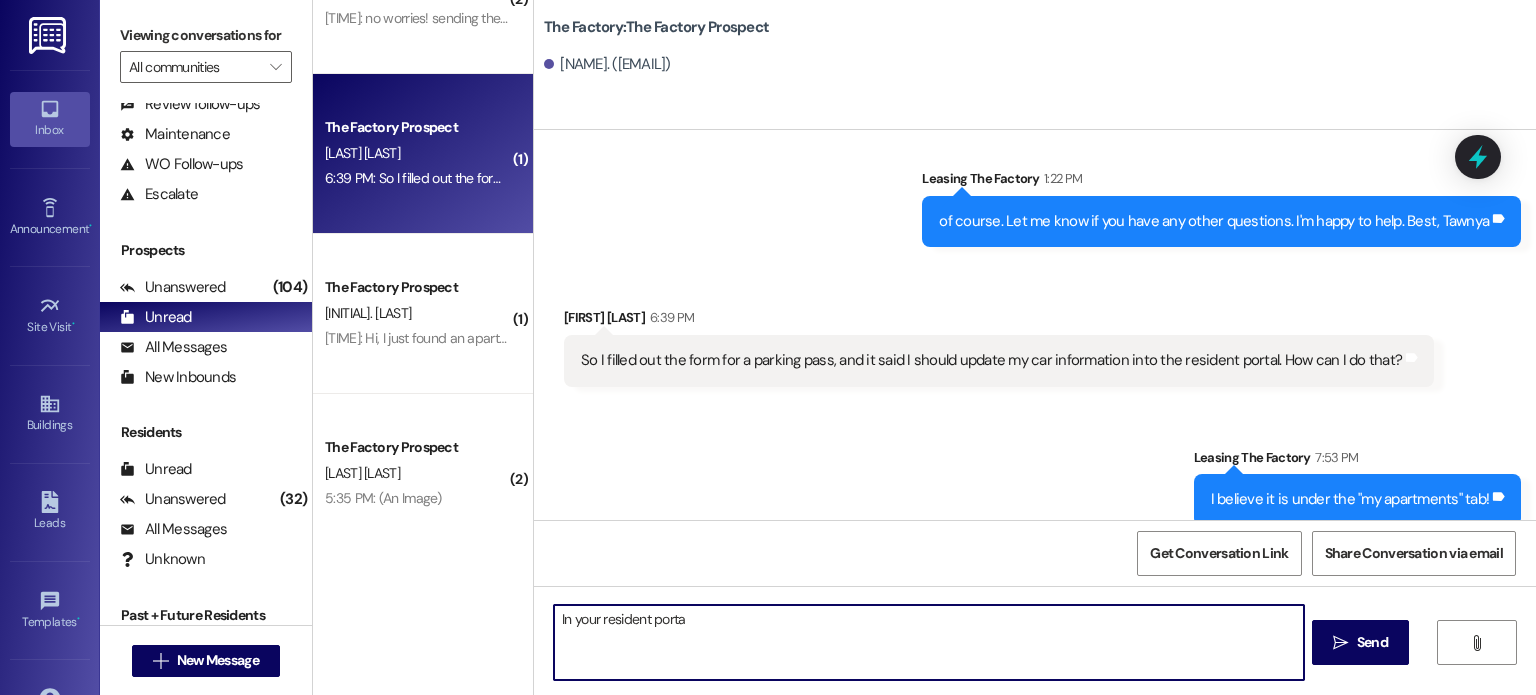 type on "In your resident portal" 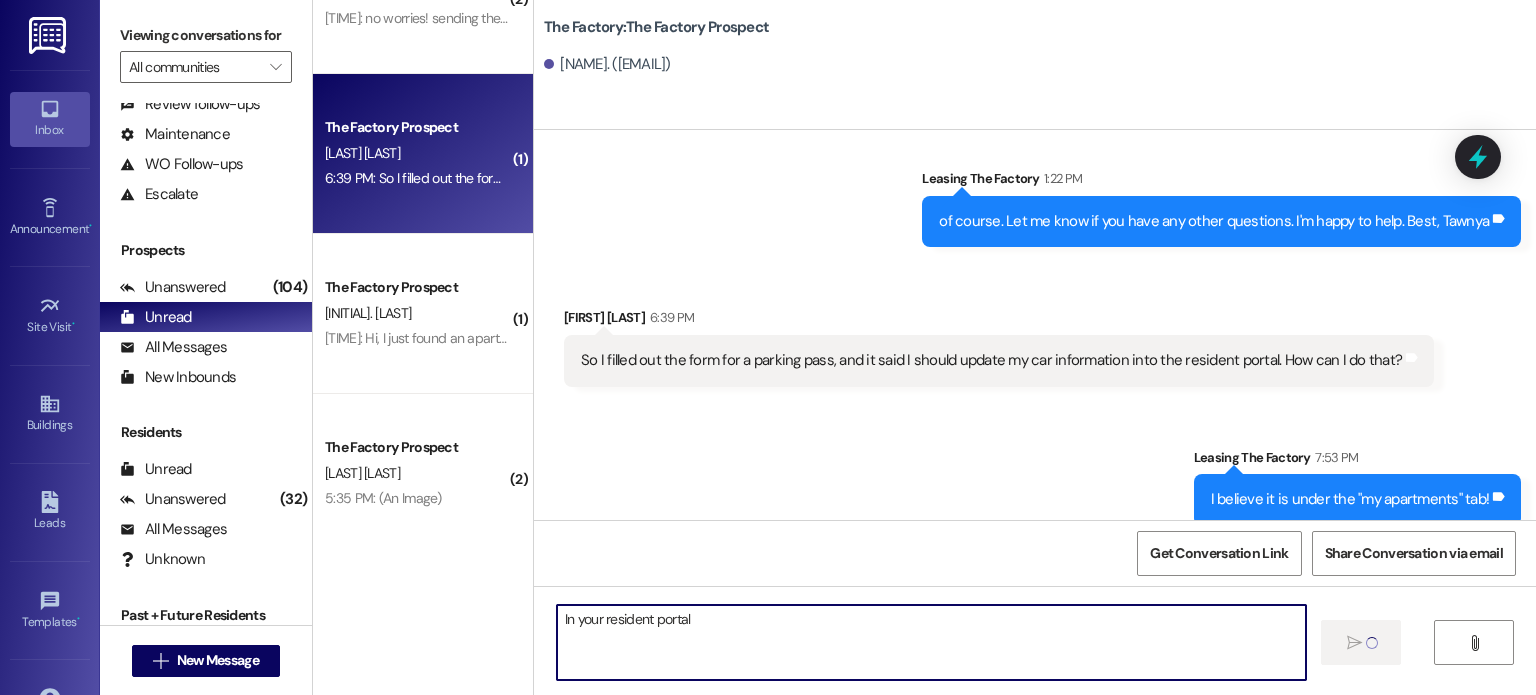 type 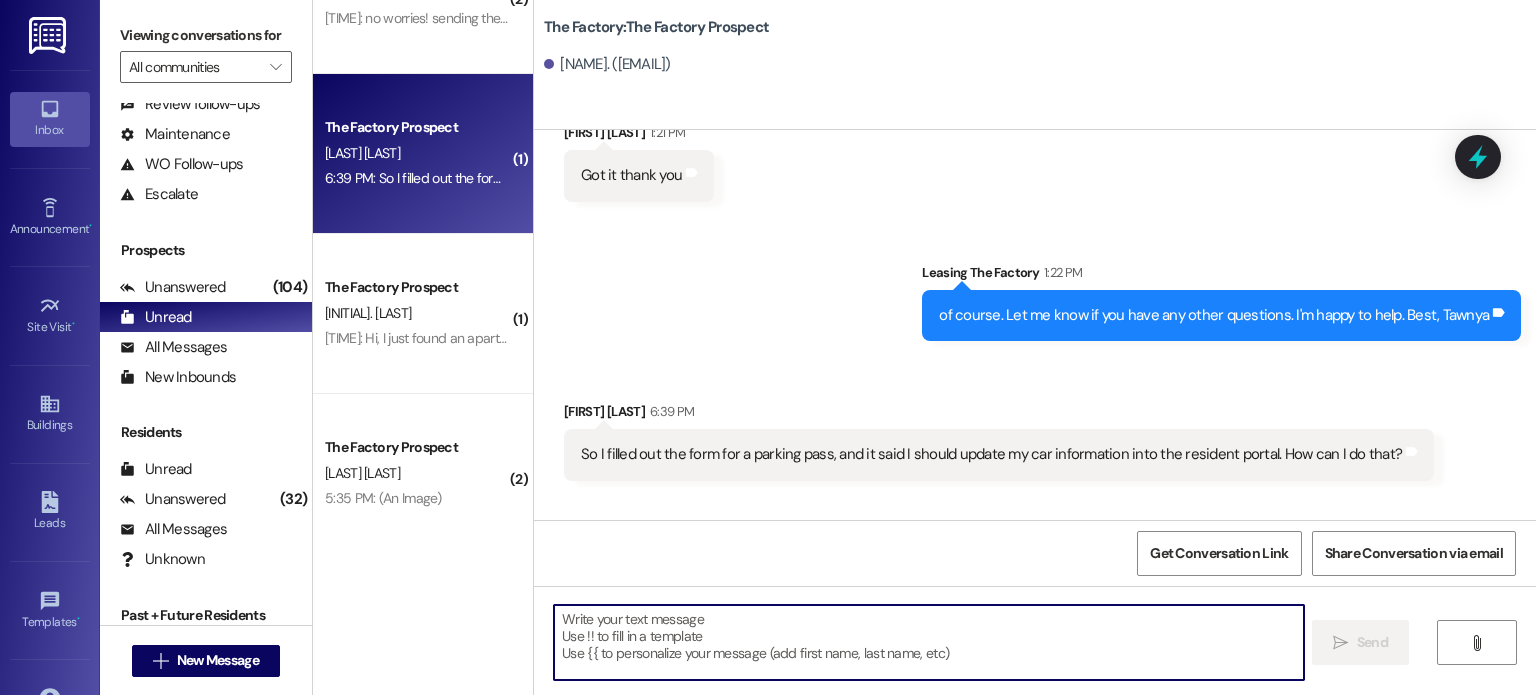 scroll, scrollTop: 8534, scrollLeft: 0, axis: vertical 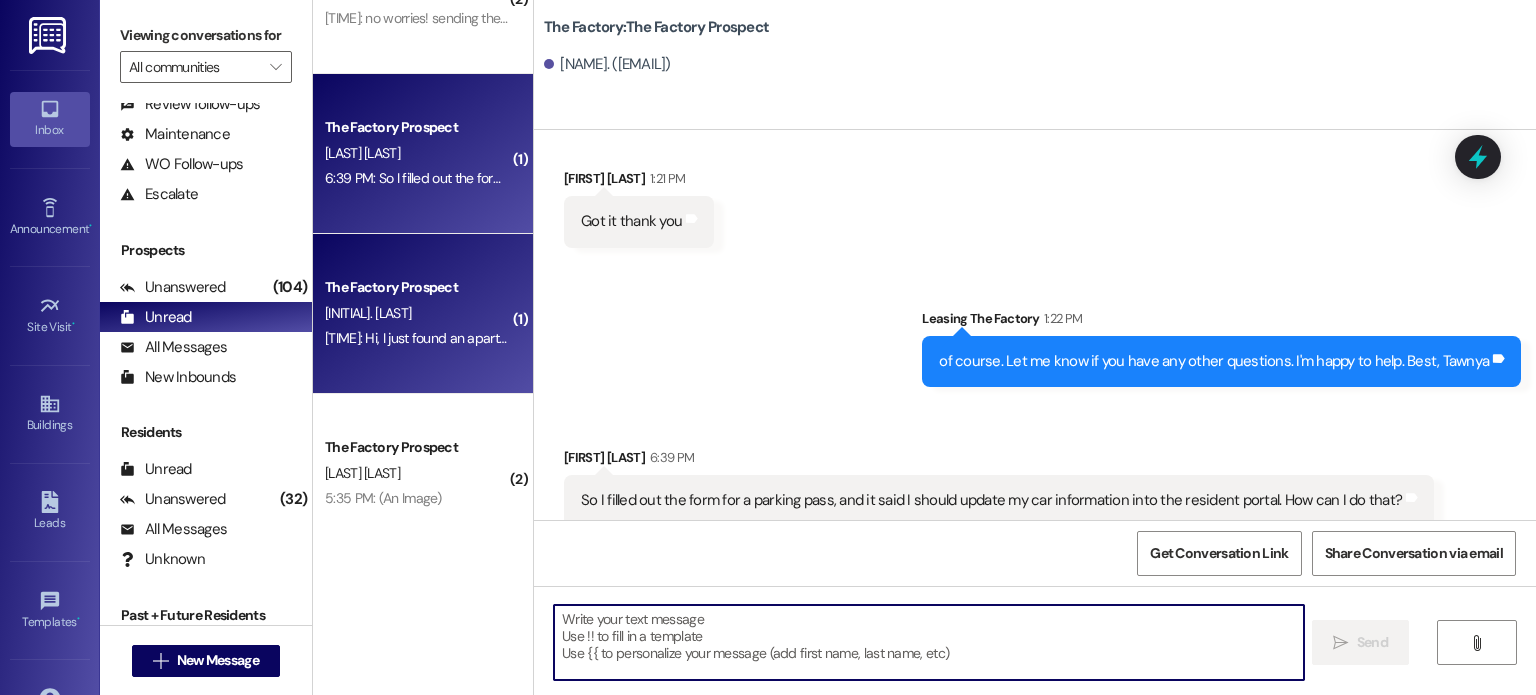 click on "[TIME]: Hi, I just found an apartment with a friend. Thank you so much for your help though! [TIME]: Hi, I just found an apartment with a friend. Thank you so much for your help though!" at bounding box center [586, 338] 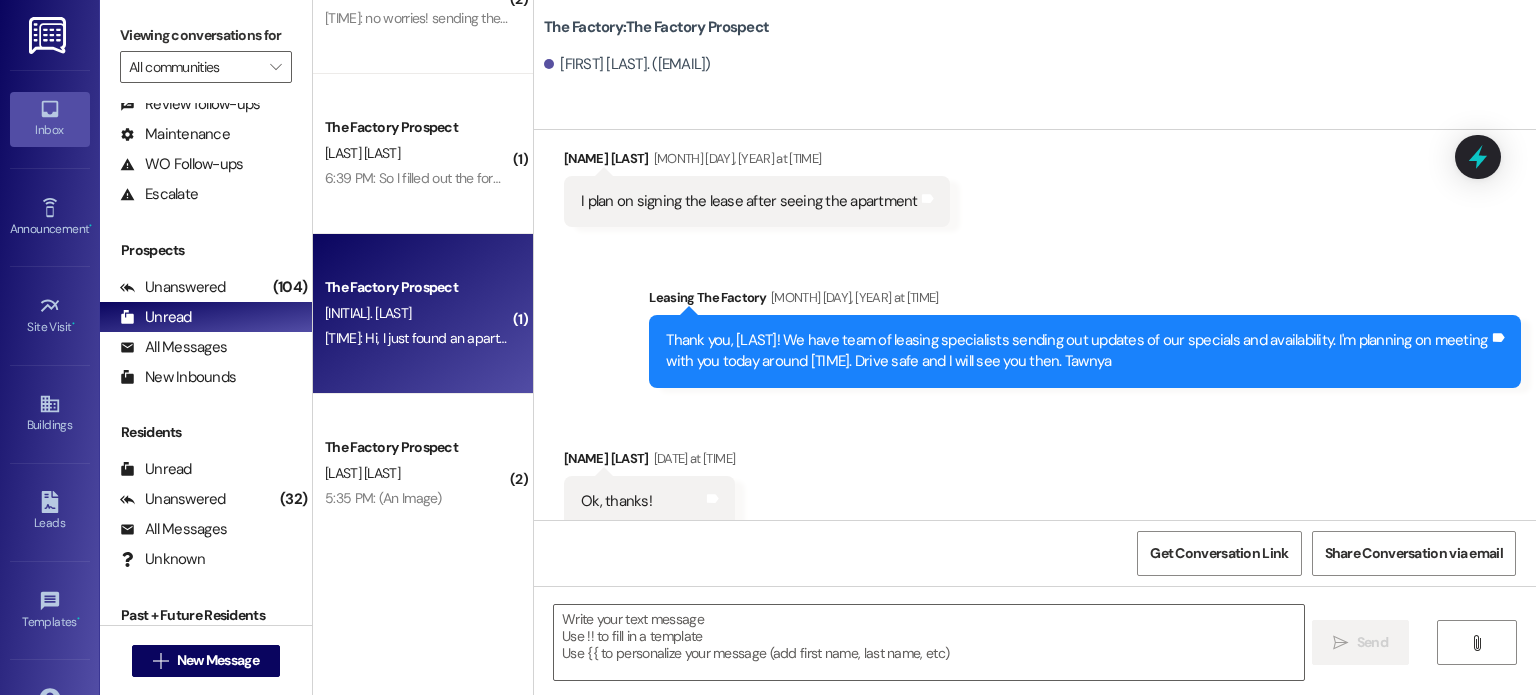 scroll, scrollTop: 6133, scrollLeft: 0, axis: vertical 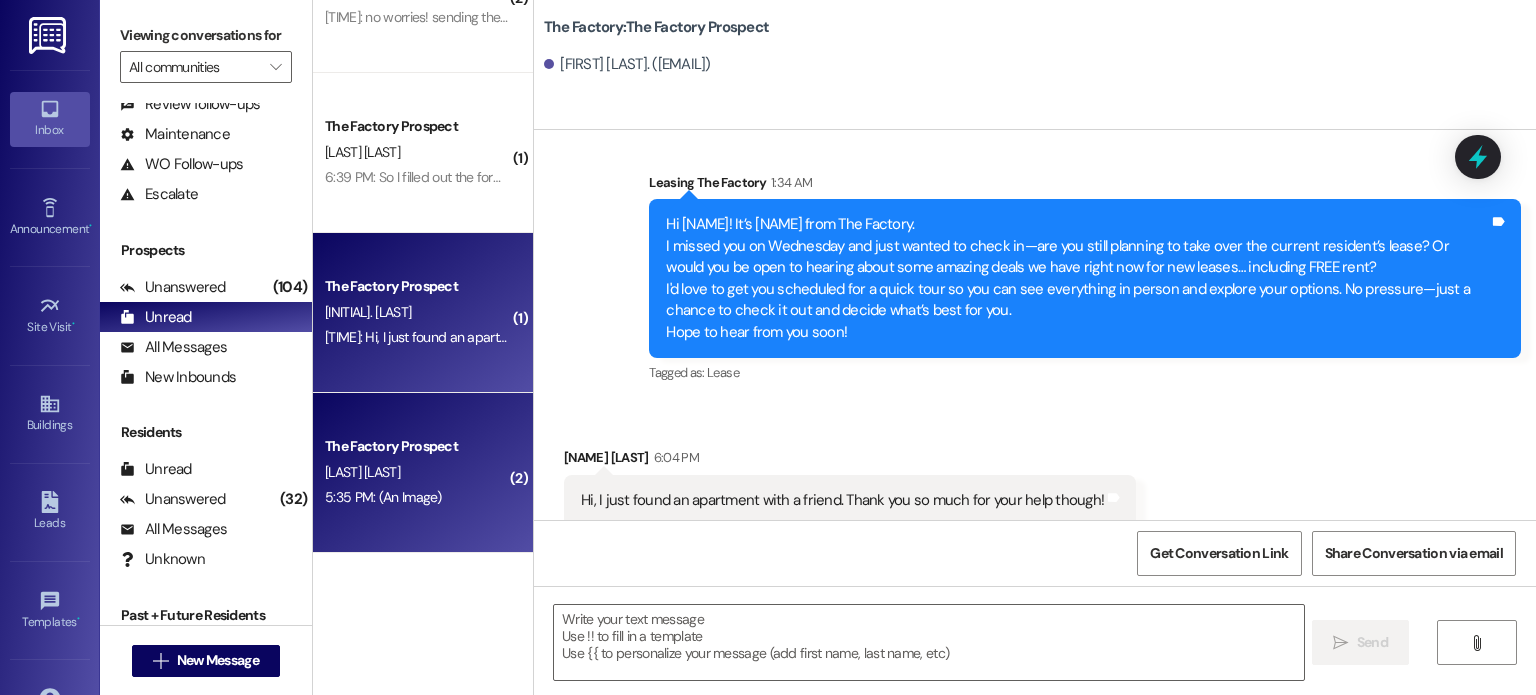 click on "[TIME]: (An Image) [TIME]: (An Image)" at bounding box center [383, 497] 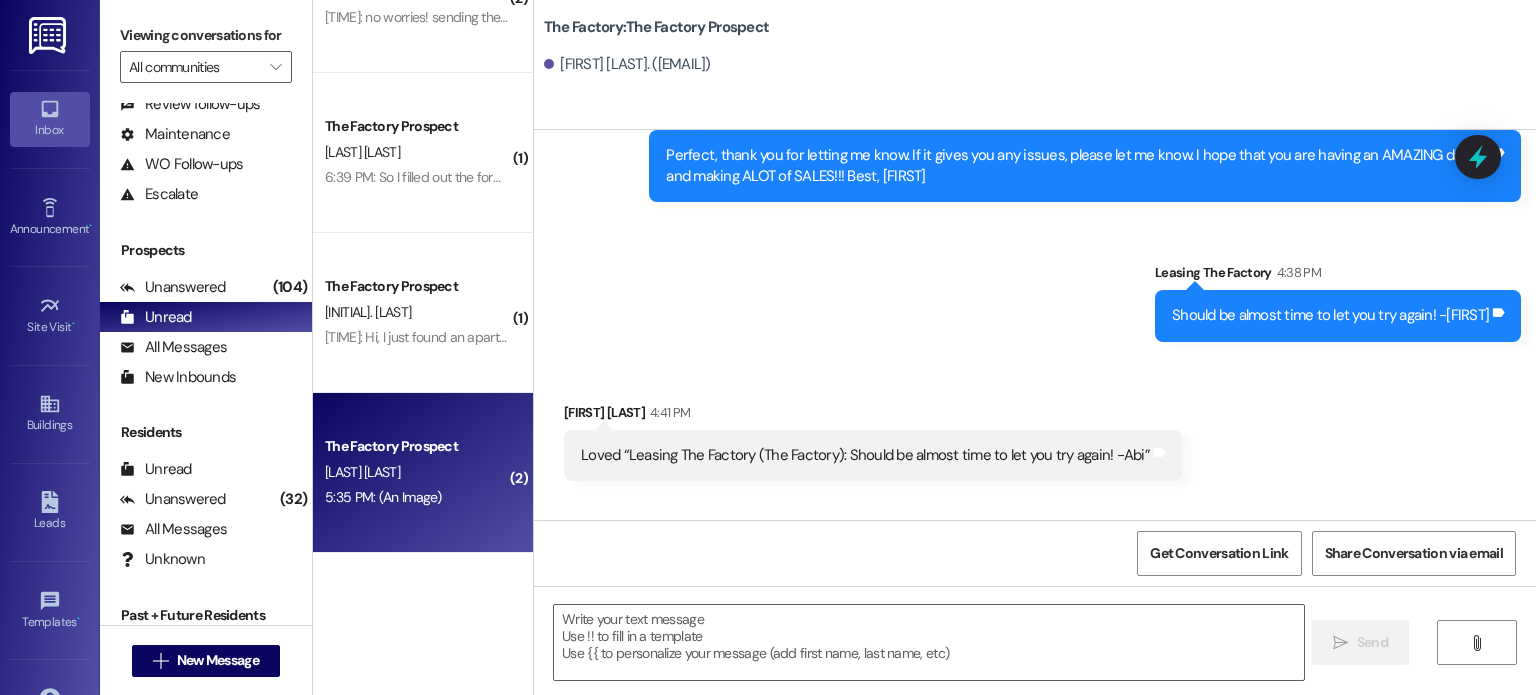 scroll, scrollTop: 6526, scrollLeft: 0, axis: vertical 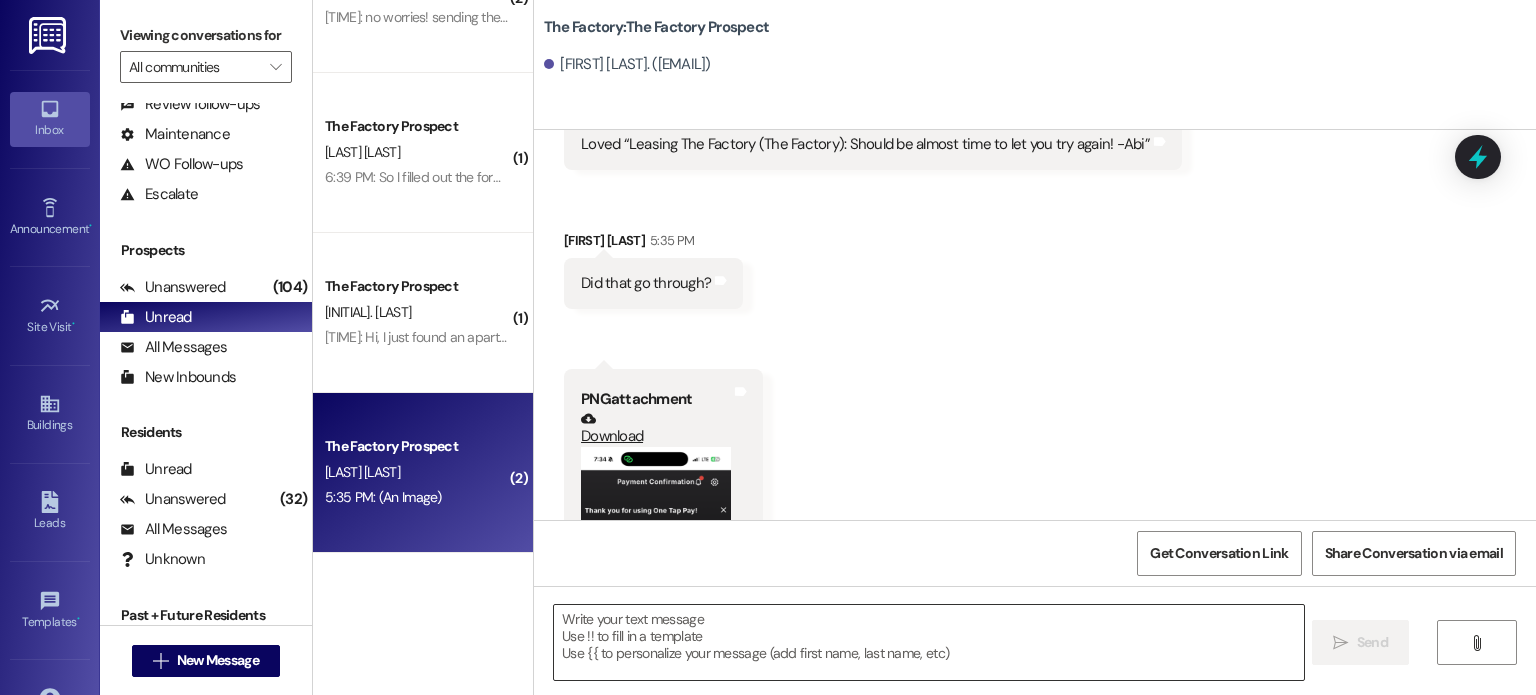 click at bounding box center (928, 642) 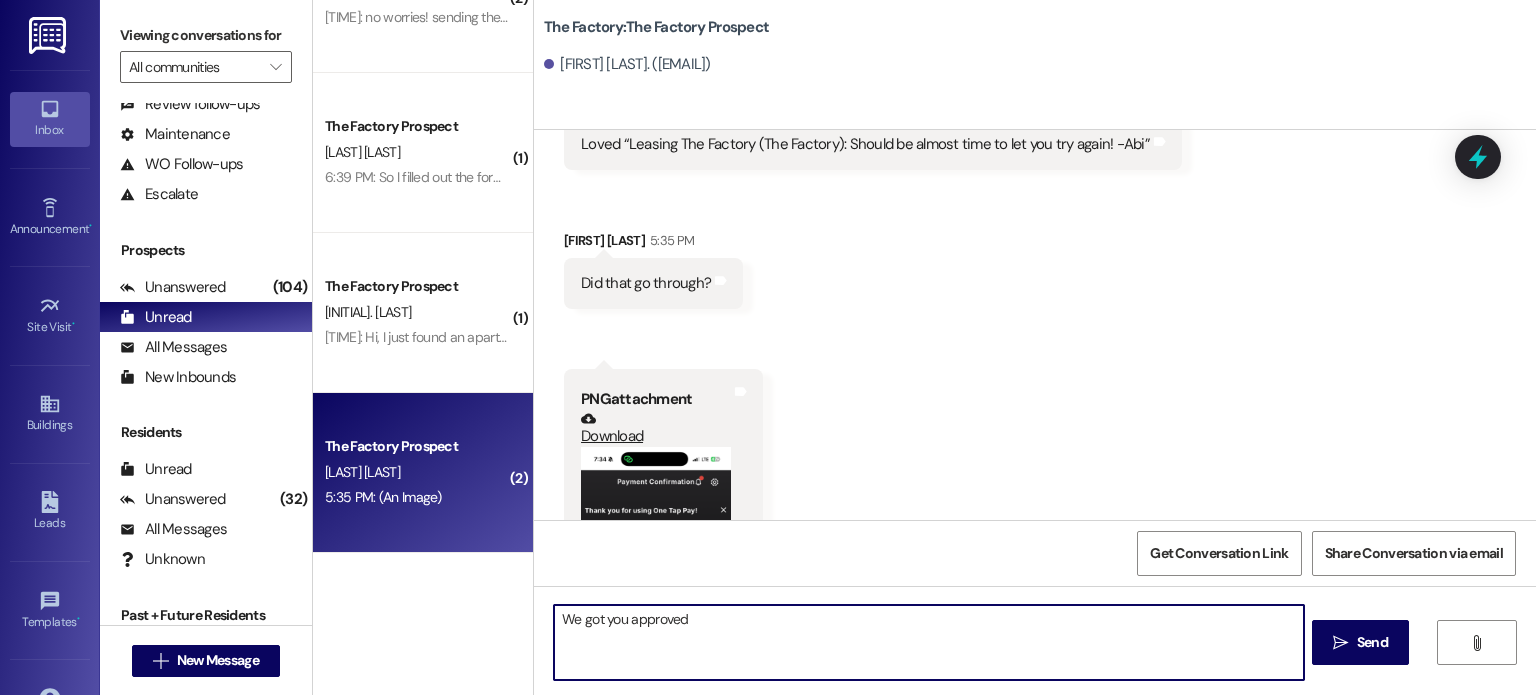 type on "We got you approved!" 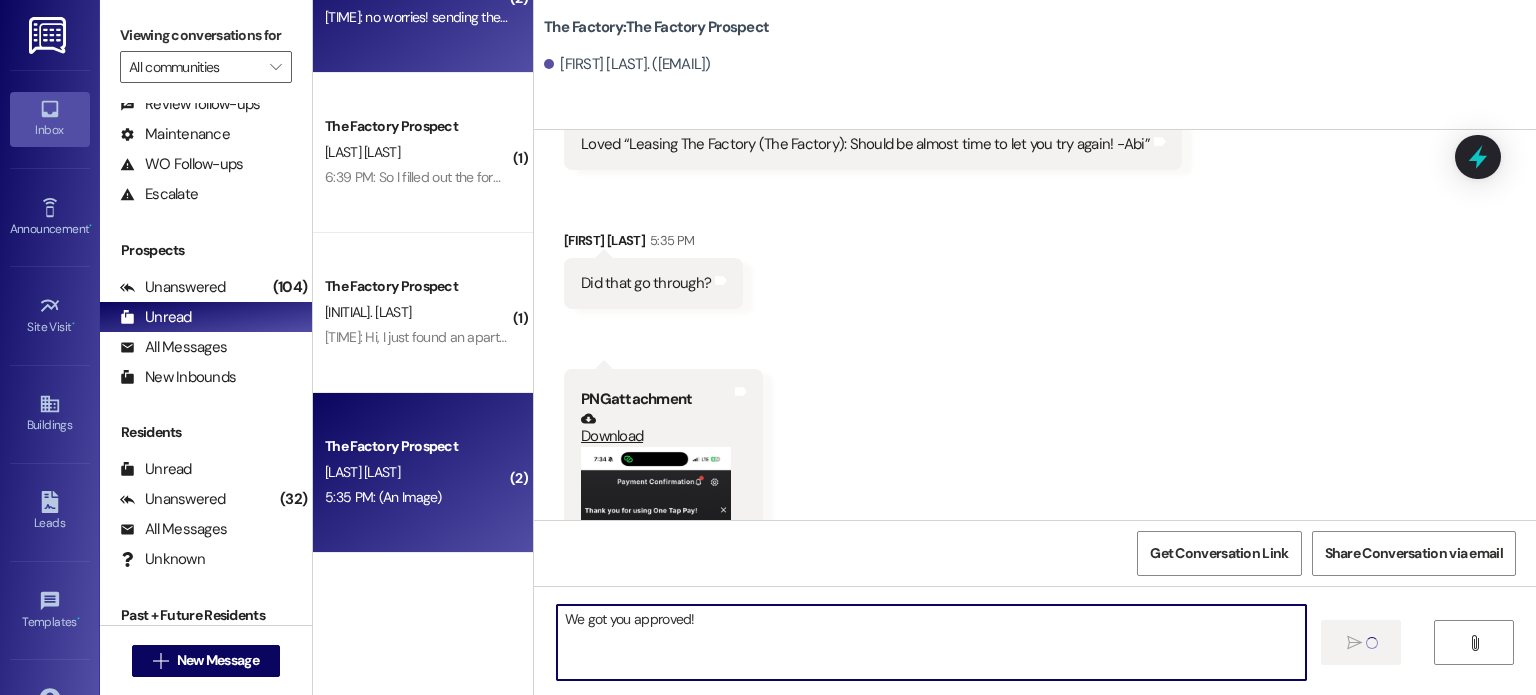 type 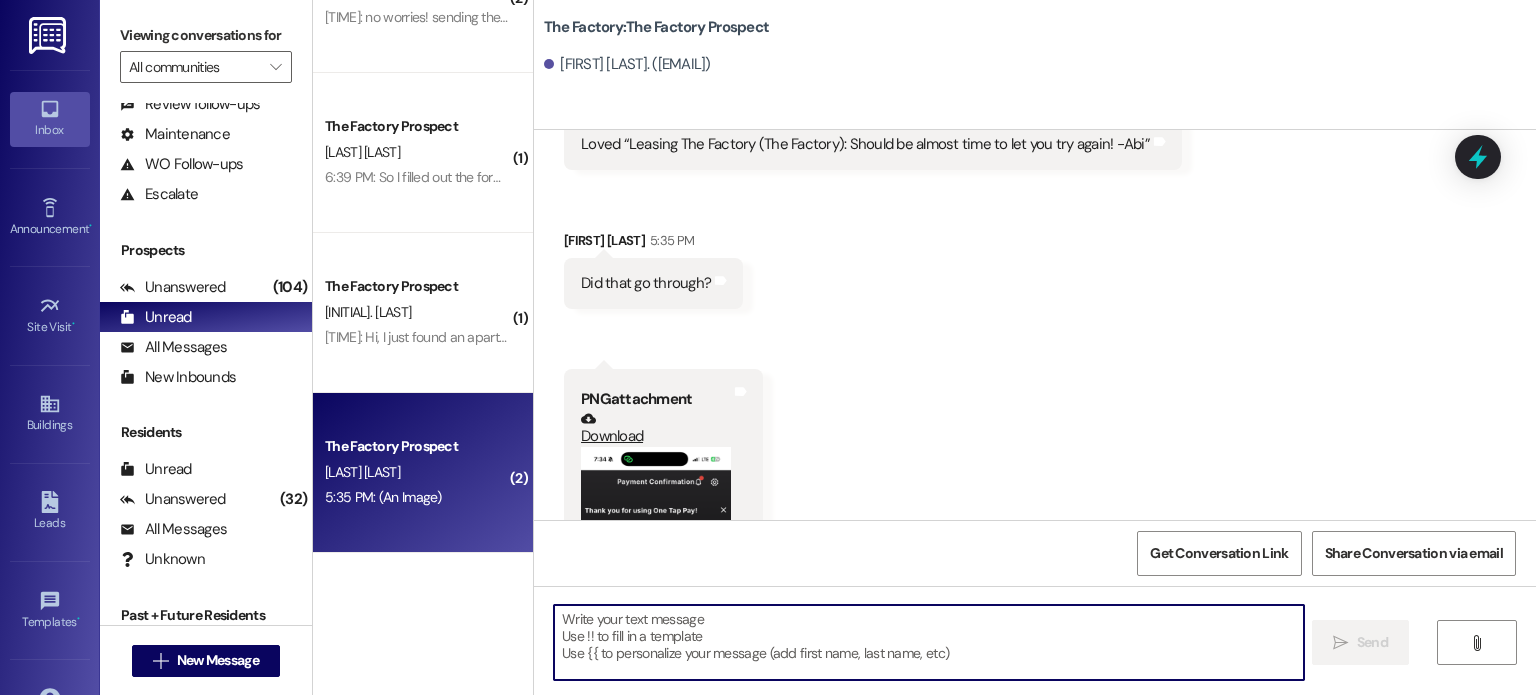 scroll, scrollTop: 6976, scrollLeft: 0, axis: vertical 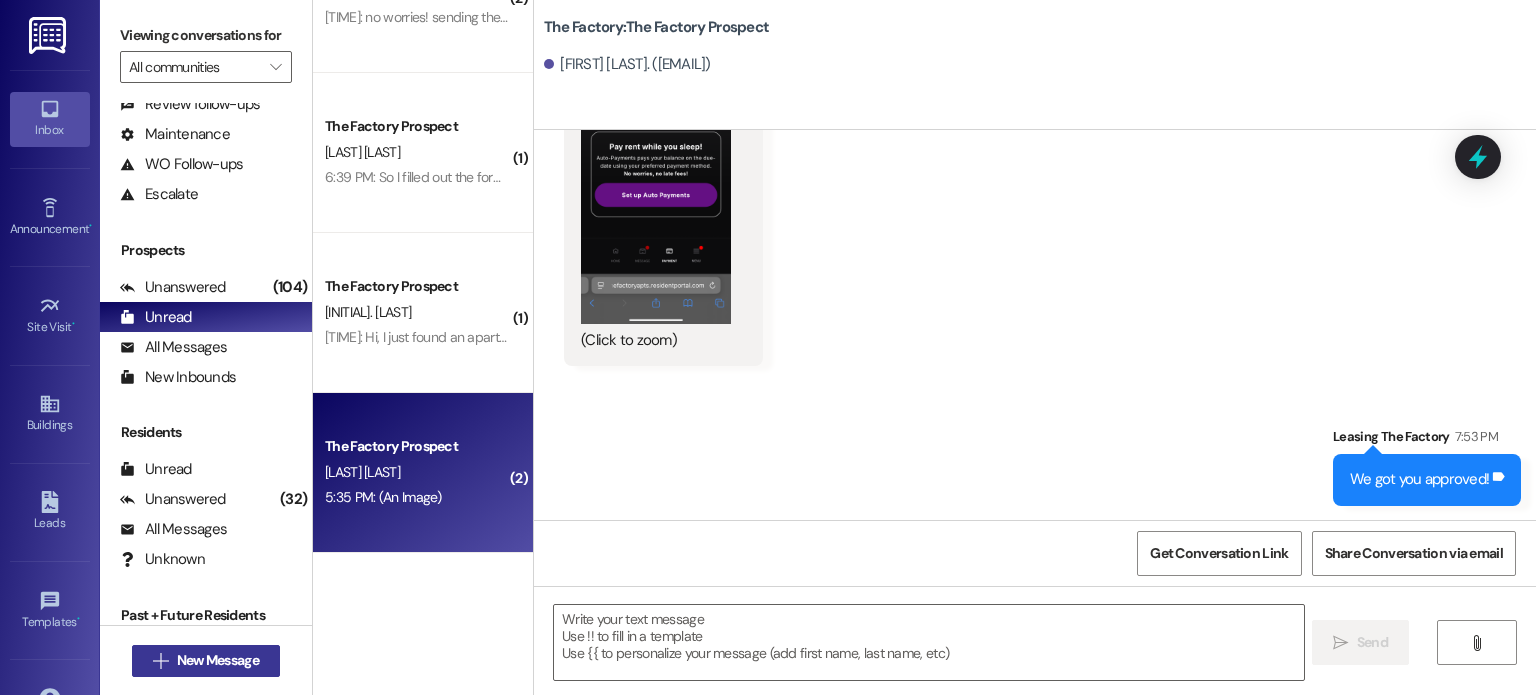 click on "New Message" at bounding box center [218, 660] 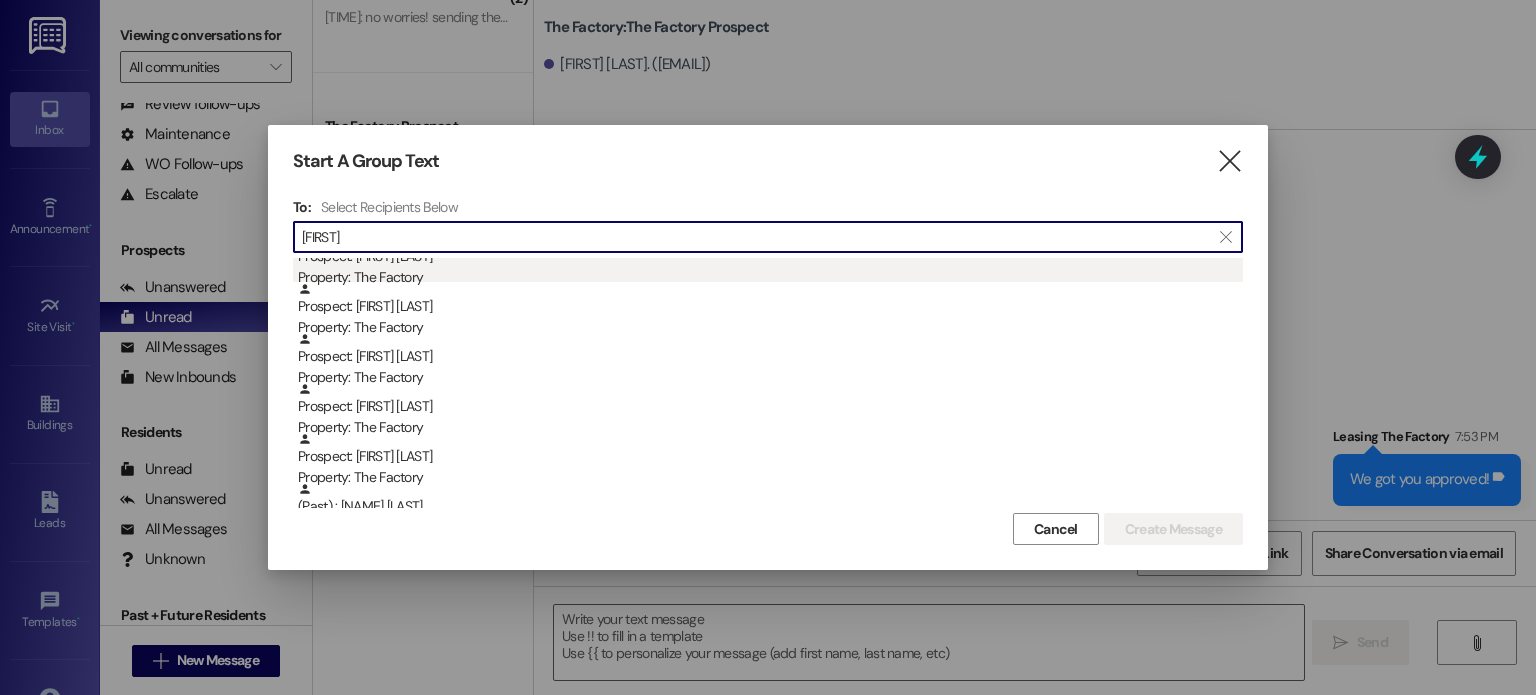 scroll, scrollTop: 249, scrollLeft: 0, axis: vertical 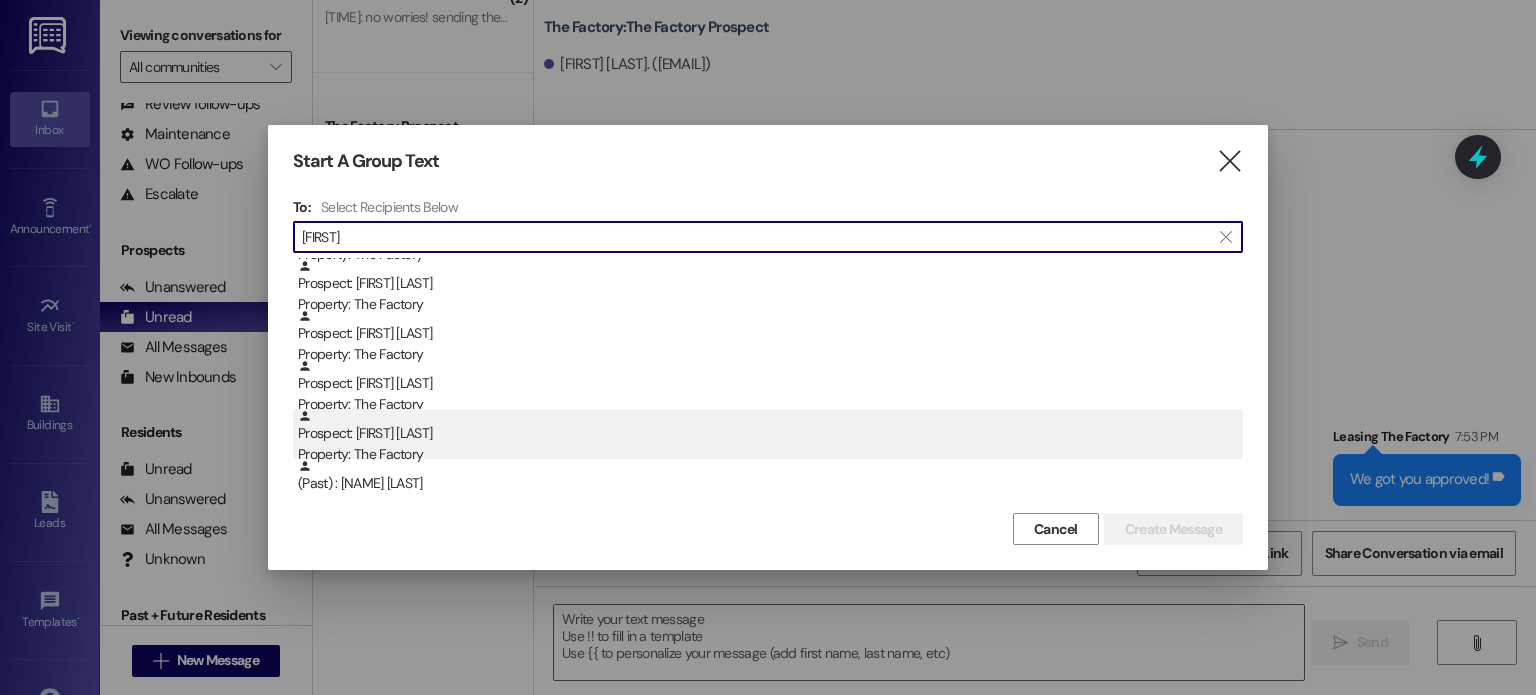 type on "[FIRST]" 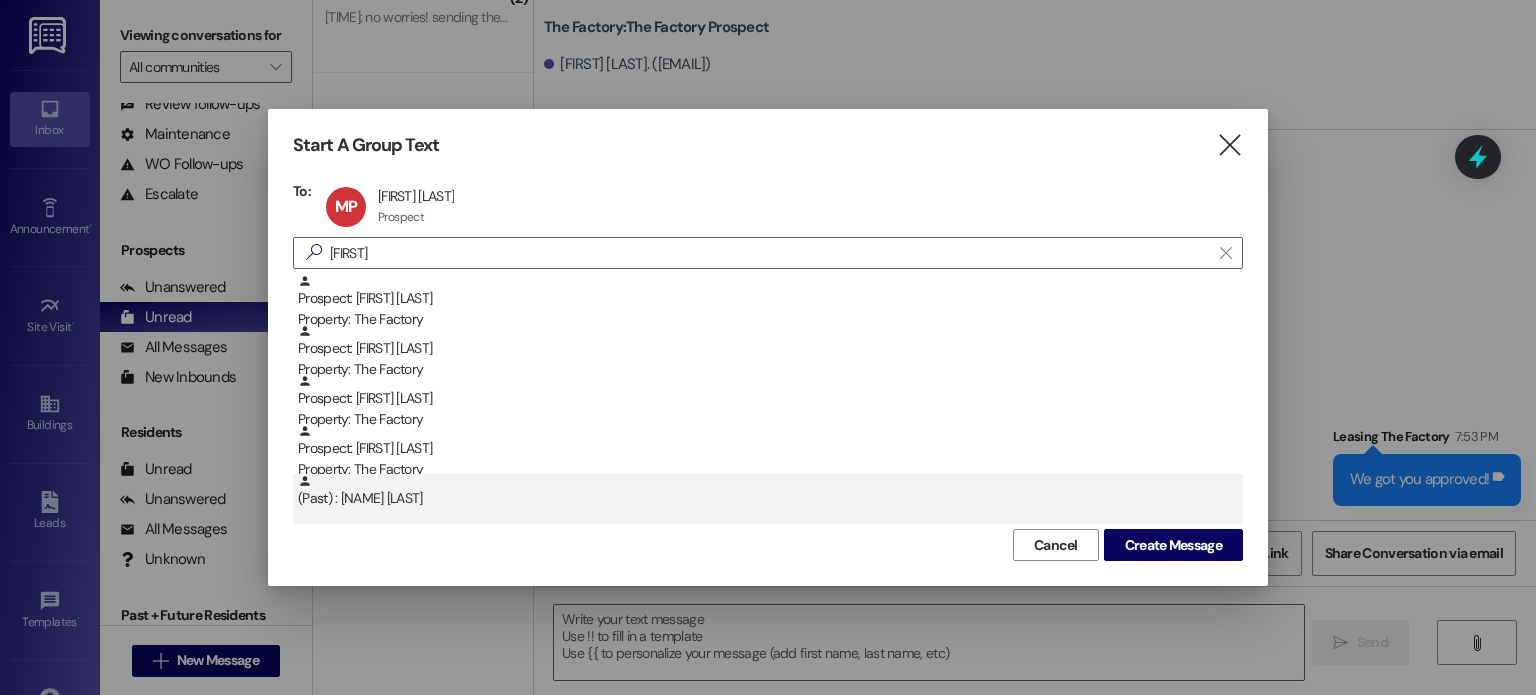 scroll, scrollTop: 200, scrollLeft: 0, axis: vertical 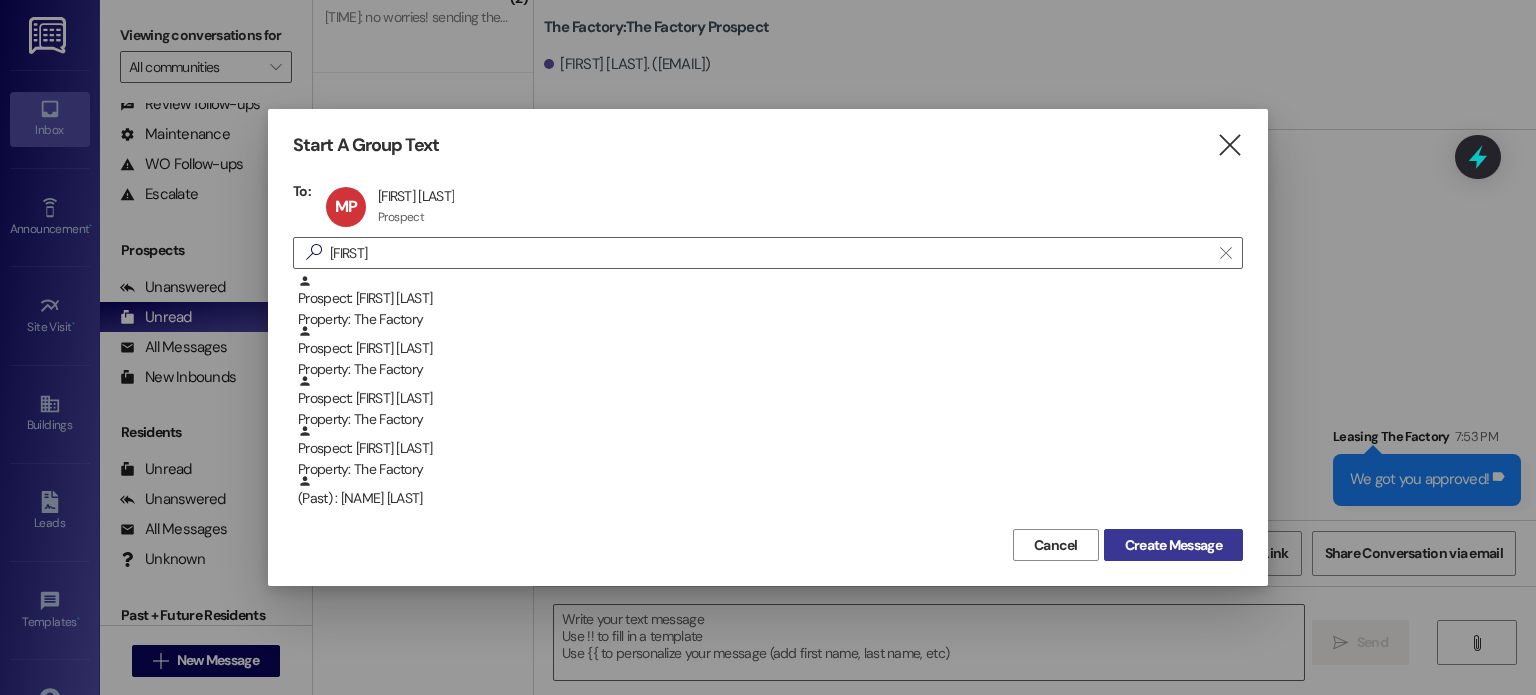 click on "Create Message" at bounding box center (1173, 545) 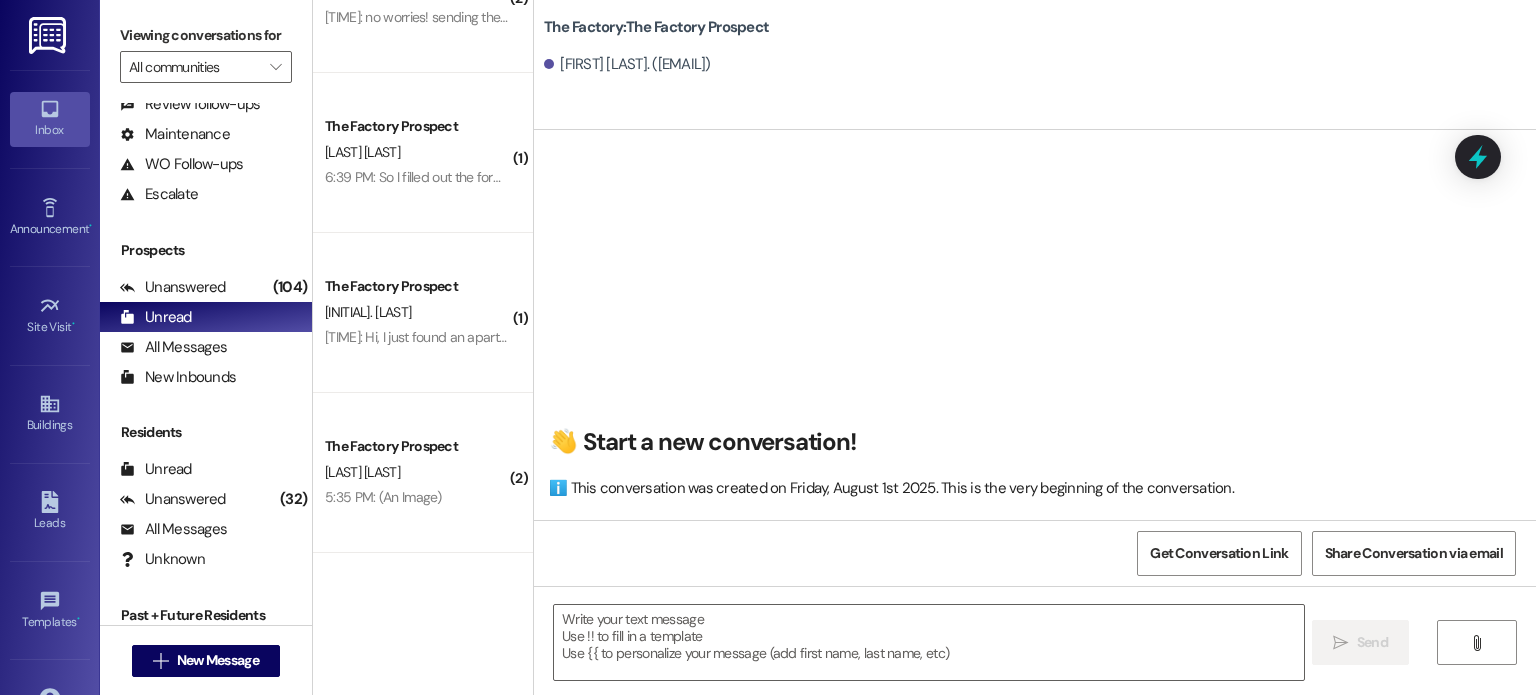 scroll, scrollTop: 0, scrollLeft: 0, axis: both 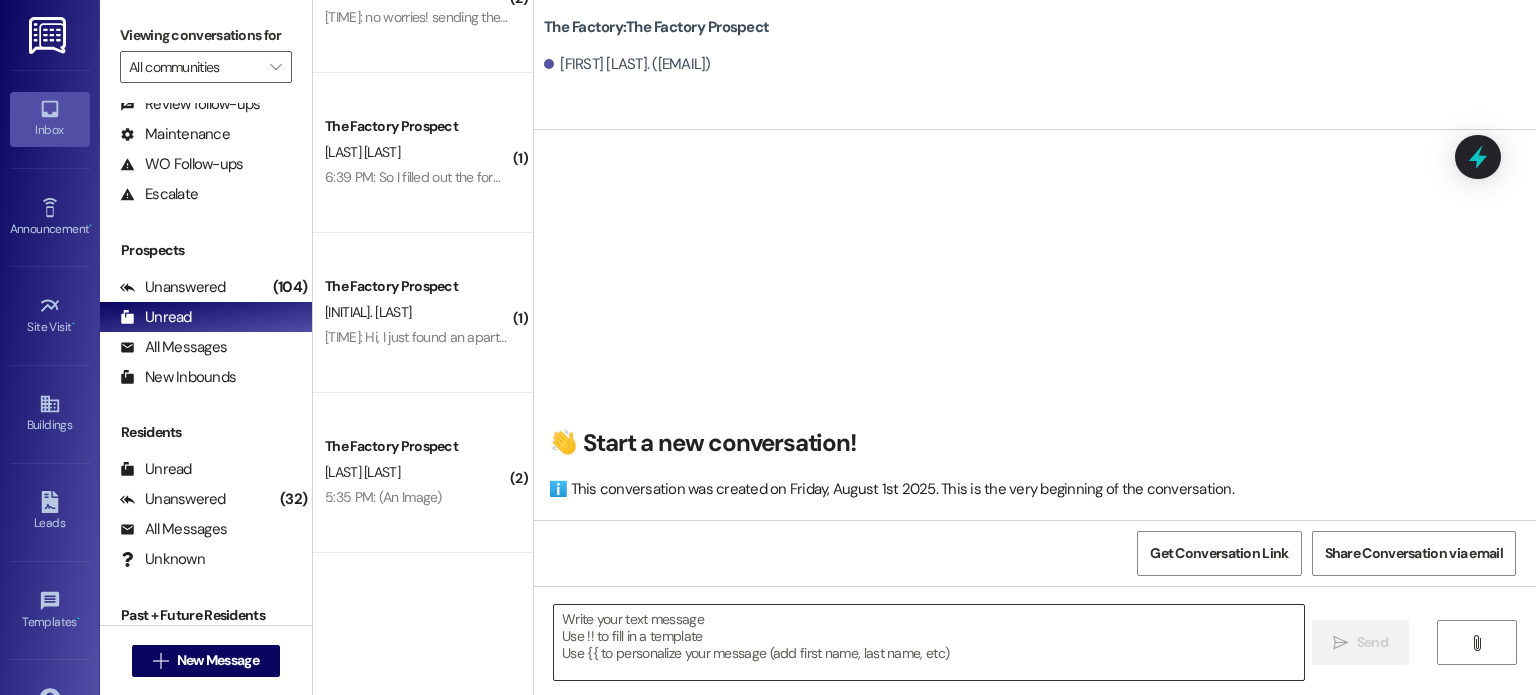 click at bounding box center (928, 642) 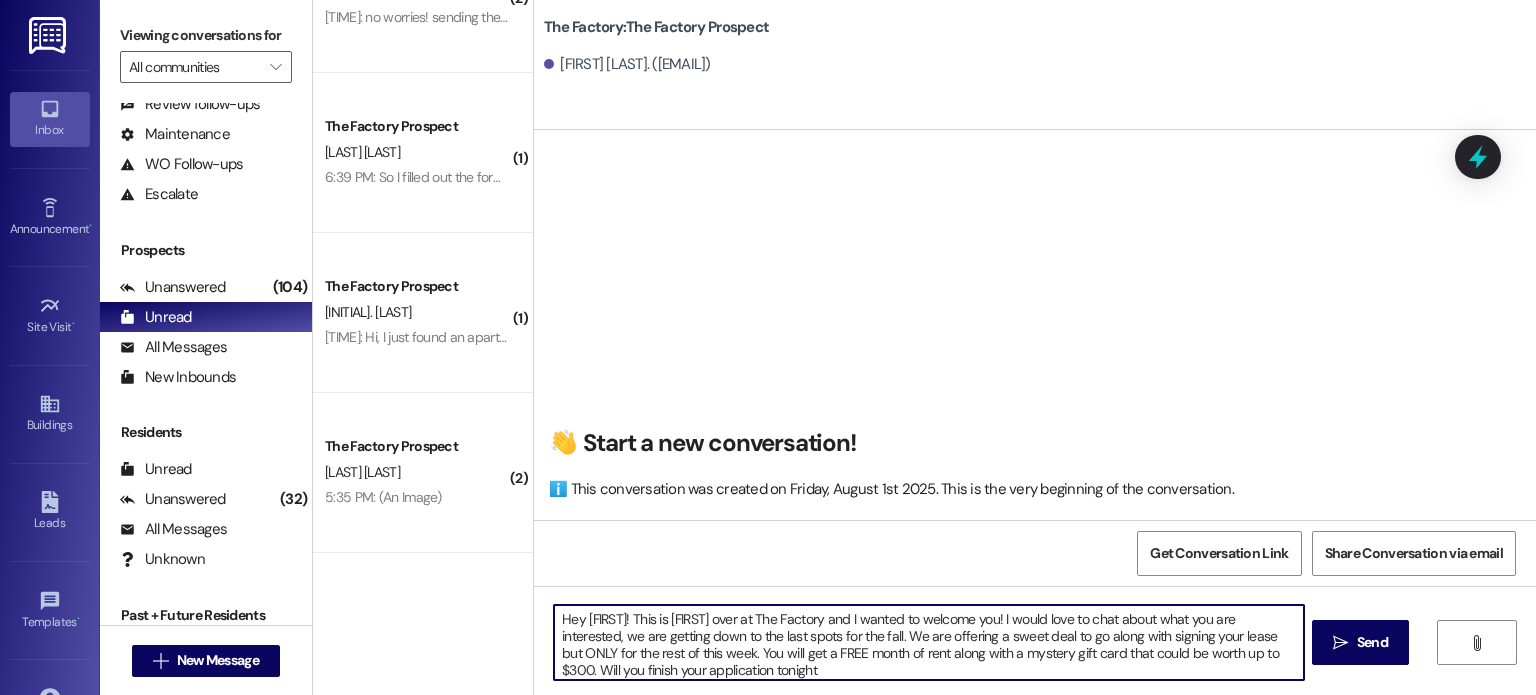 type on "Hey [NAME]! This is Abi over at The Factory and I wanted to welcome you! I would love to chat about what you are interested, we are getting down to the last spots for the fall. We are offering a sweet deal to go along with signing your lease but ONLY for the rest of this week. You will get a FREE month of rent along with a mystery gift card that could be worth up to $300. Will you finish your application tonight?" 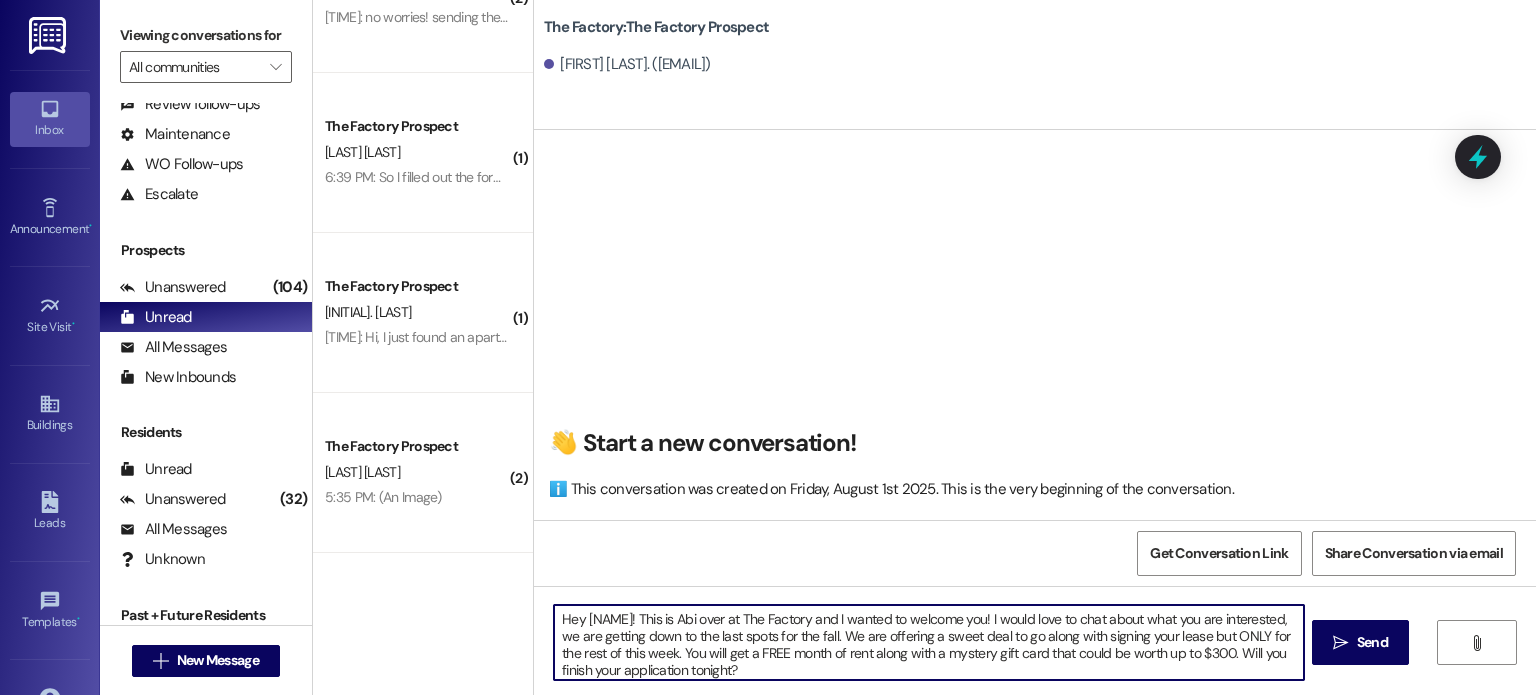 click on "Hey [NAME]! This is Abi over at The Factory and I wanted to welcome you! I would love to chat about what you are interested, we are getting down to the last spots for the fall. We are offering a sweet deal to go along with signing your lease but ONLY for the rest of this week. You will get a FREE month of rent along with a mystery gift card that could be worth up to $300. Will you finish your application tonight?" at bounding box center [928, 642] 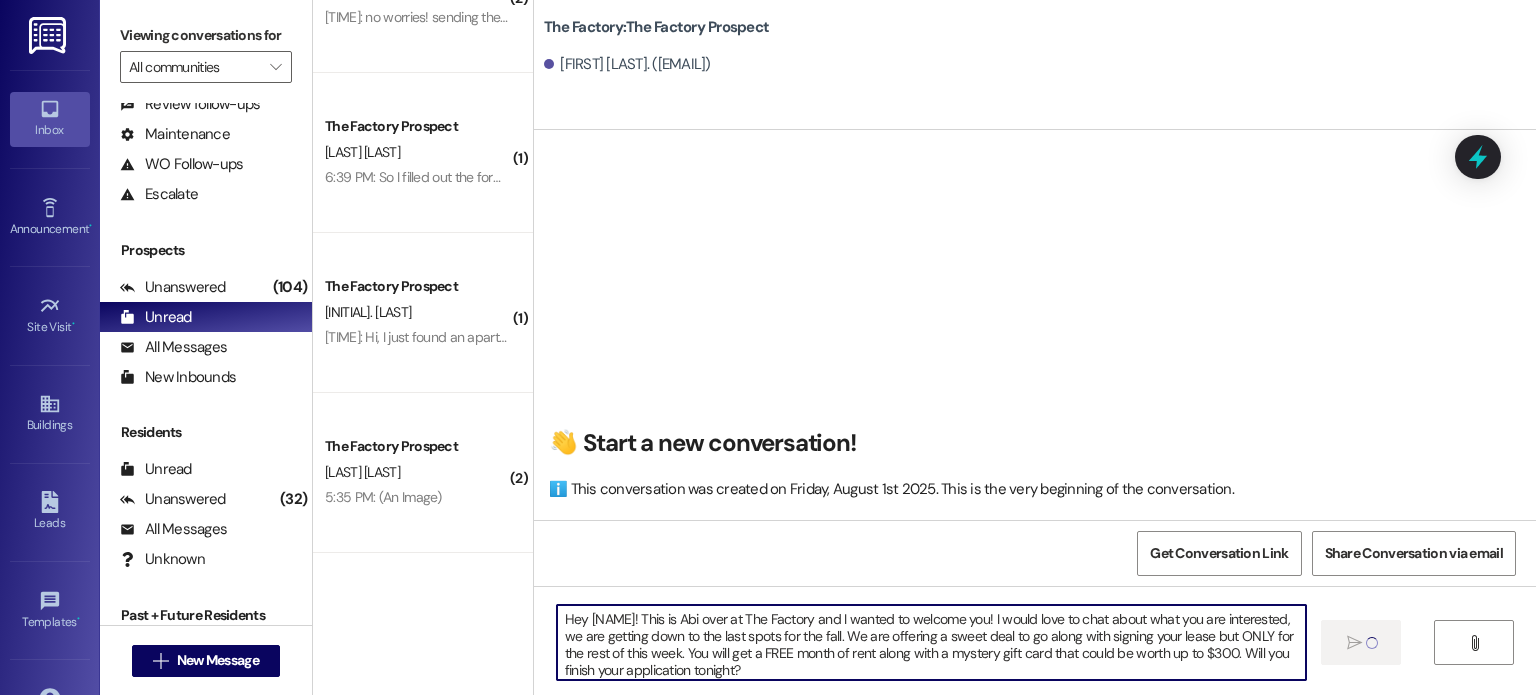 type 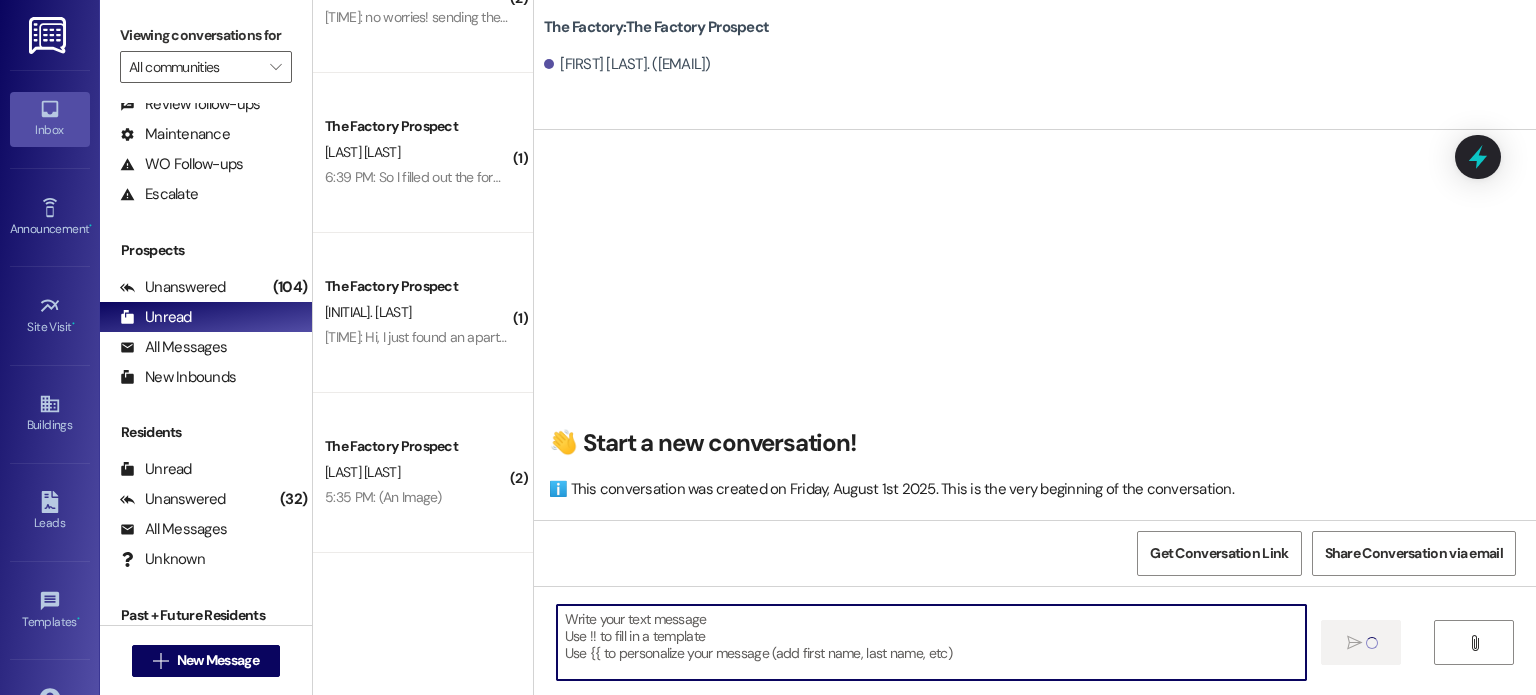 scroll, scrollTop: 0, scrollLeft: 0, axis: both 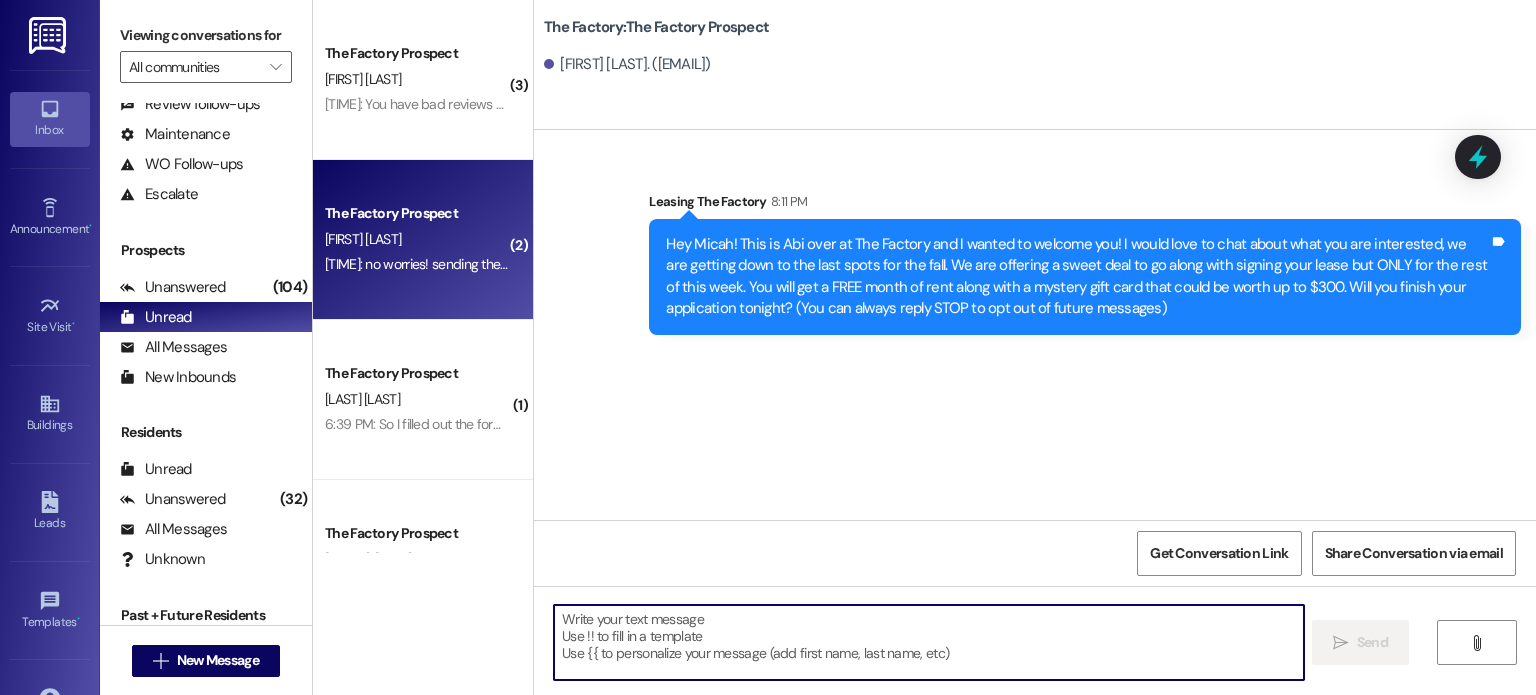 click on "[FIRST] [LAST]" at bounding box center [417, 239] 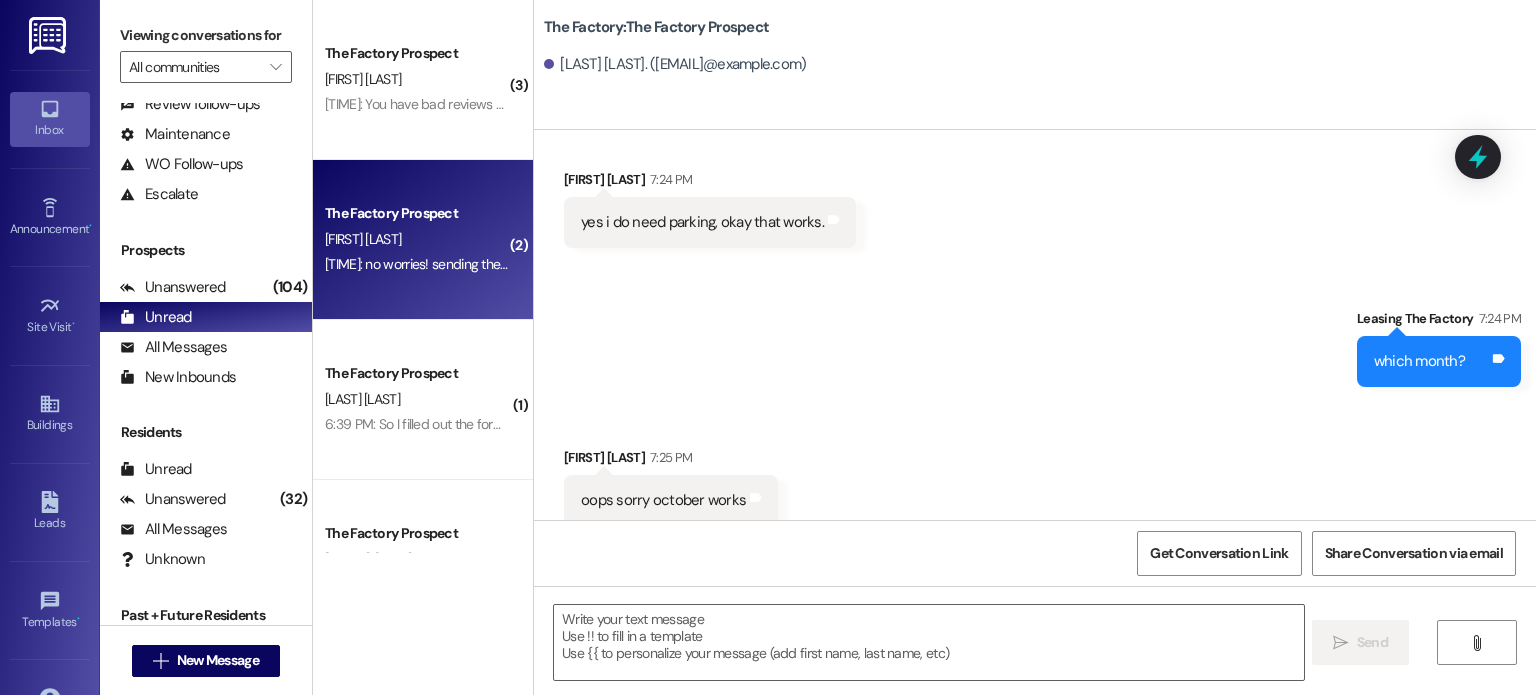 scroll, scrollTop: 4834, scrollLeft: 0, axis: vertical 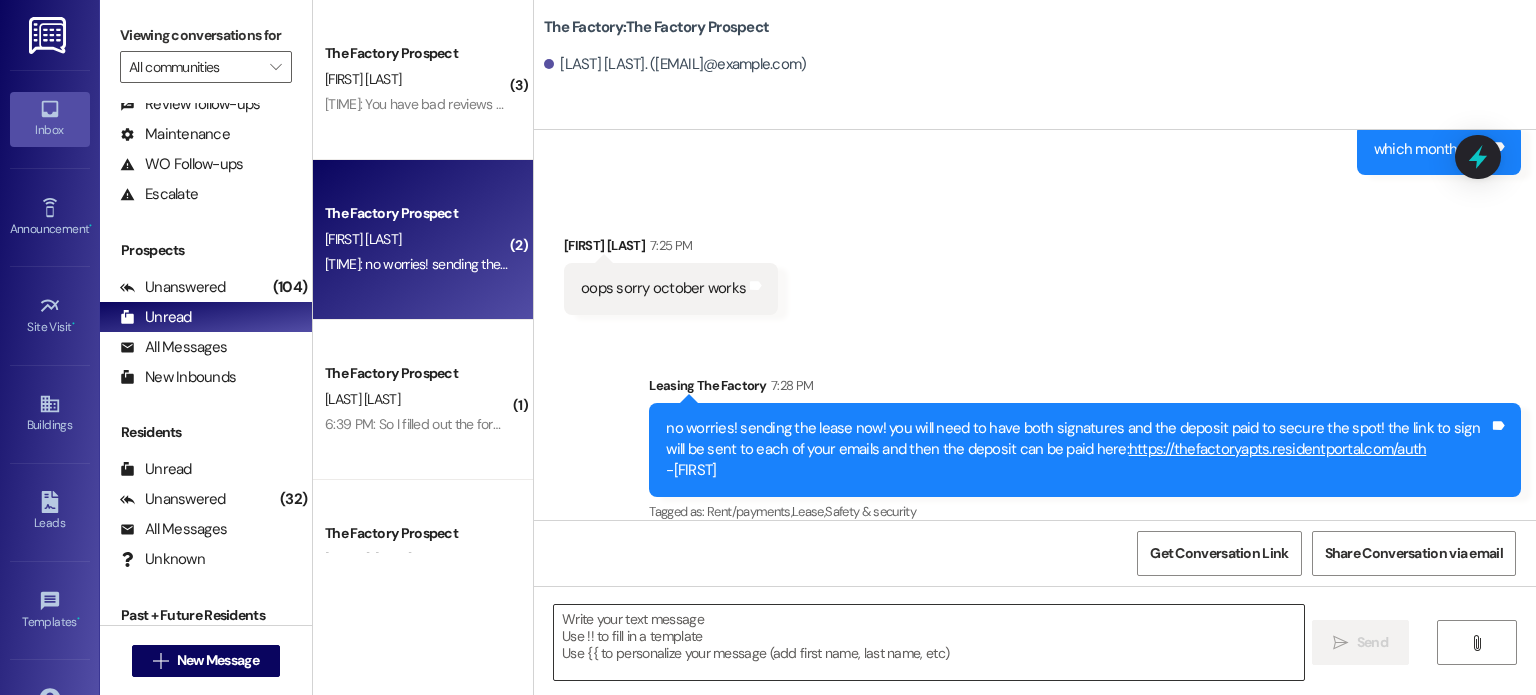 click at bounding box center (928, 642) 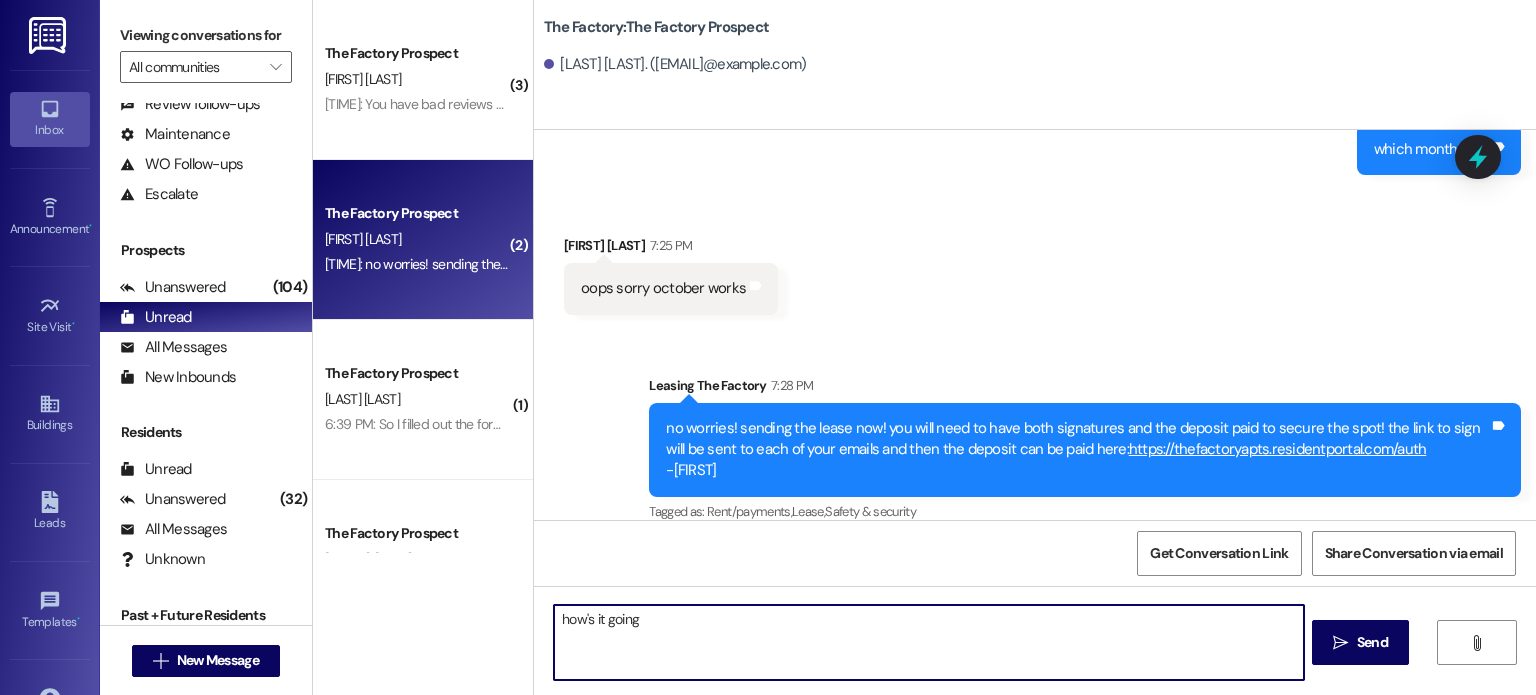 type on "how's it going?" 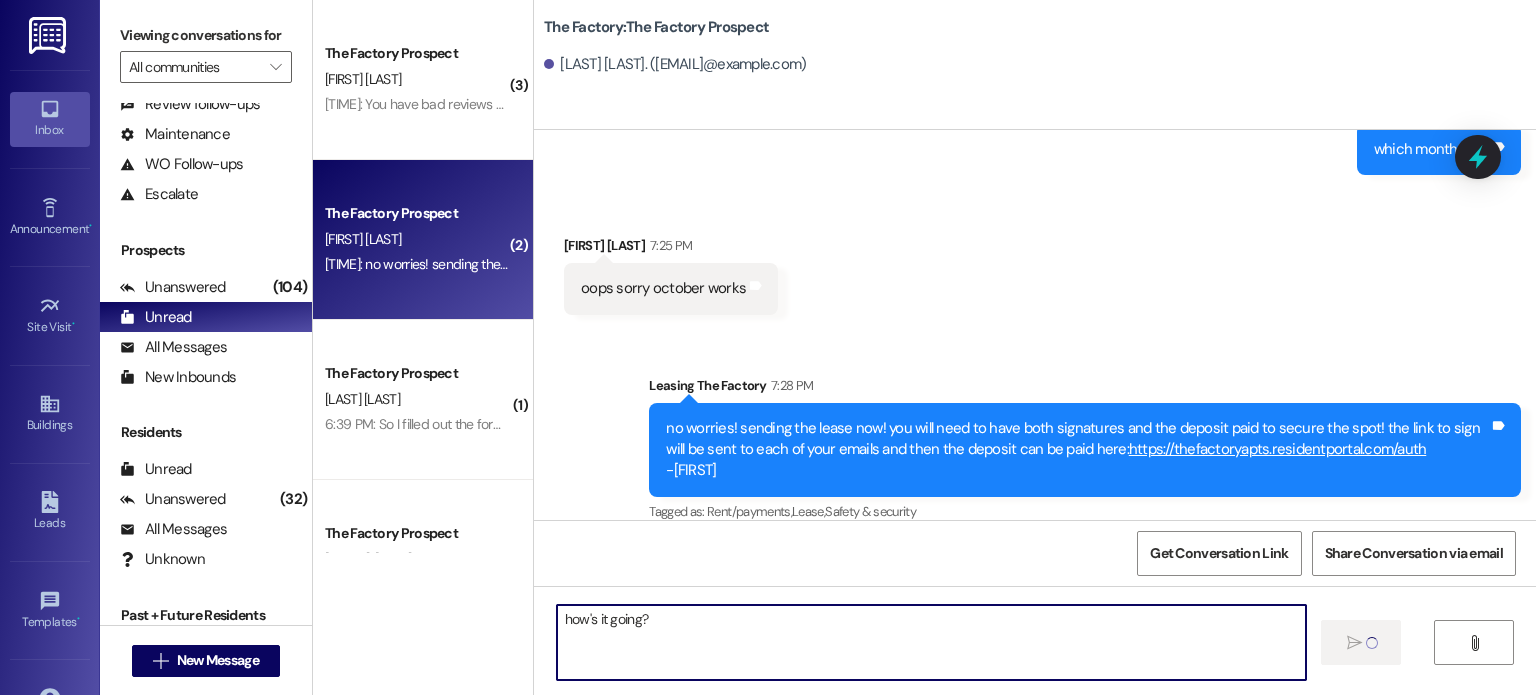 type 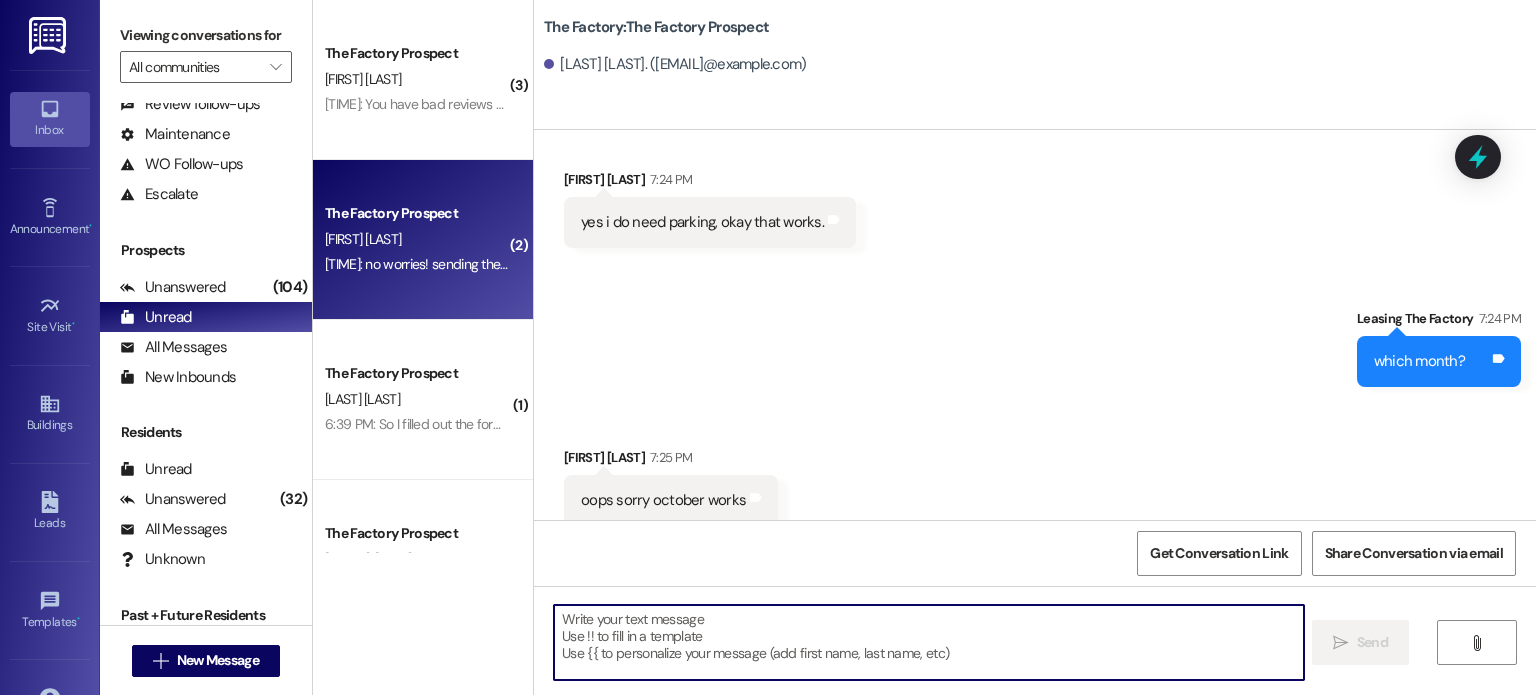 scroll, scrollTop: 4974, scrollLeft: 0, axis: vertical 